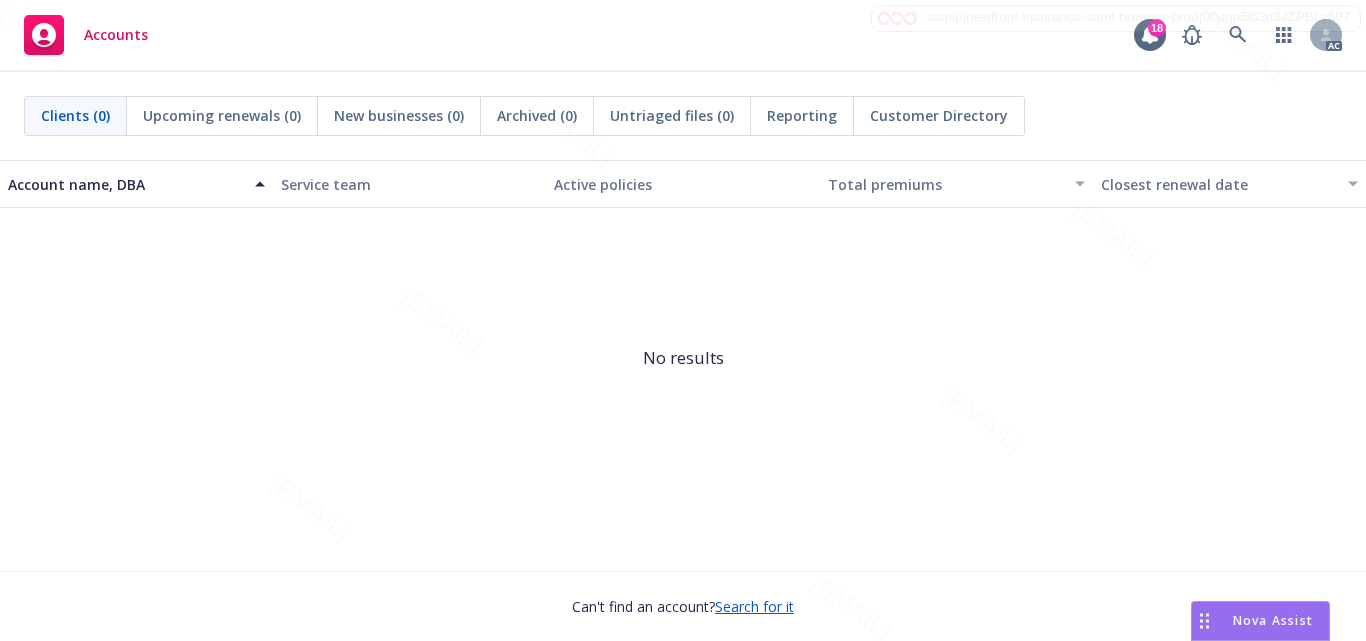 scroll, scrollTop: 0, scrollLeft: 0, axis: both 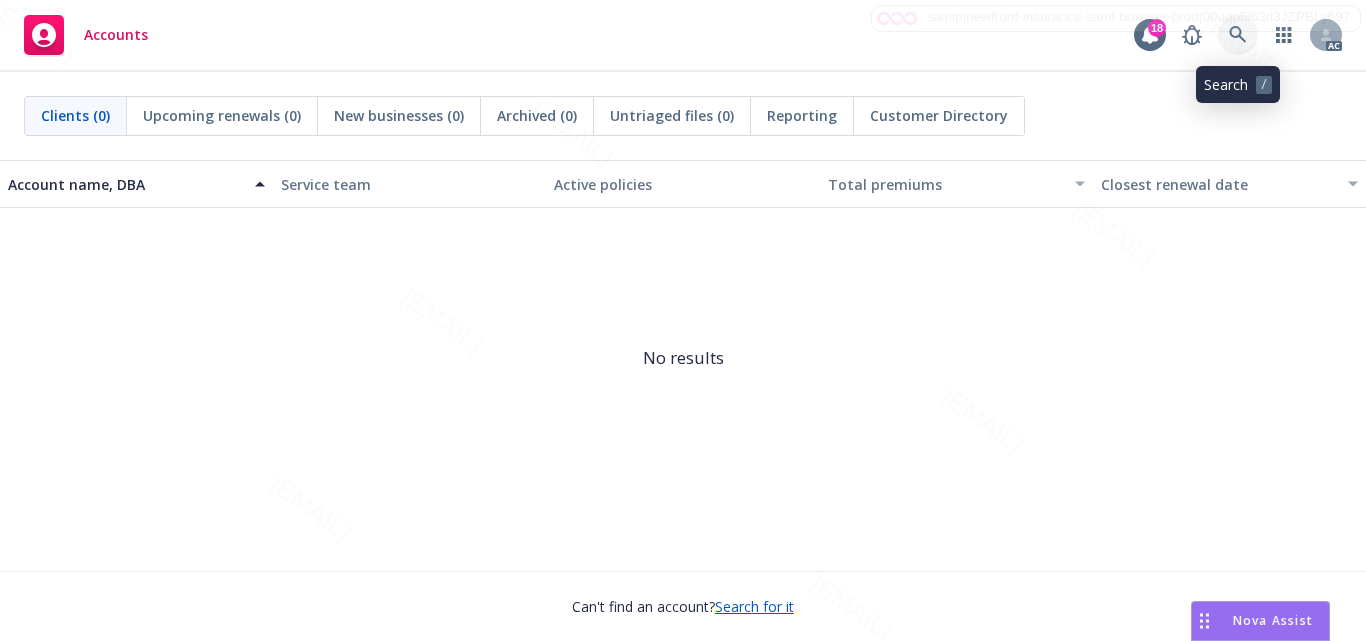 click 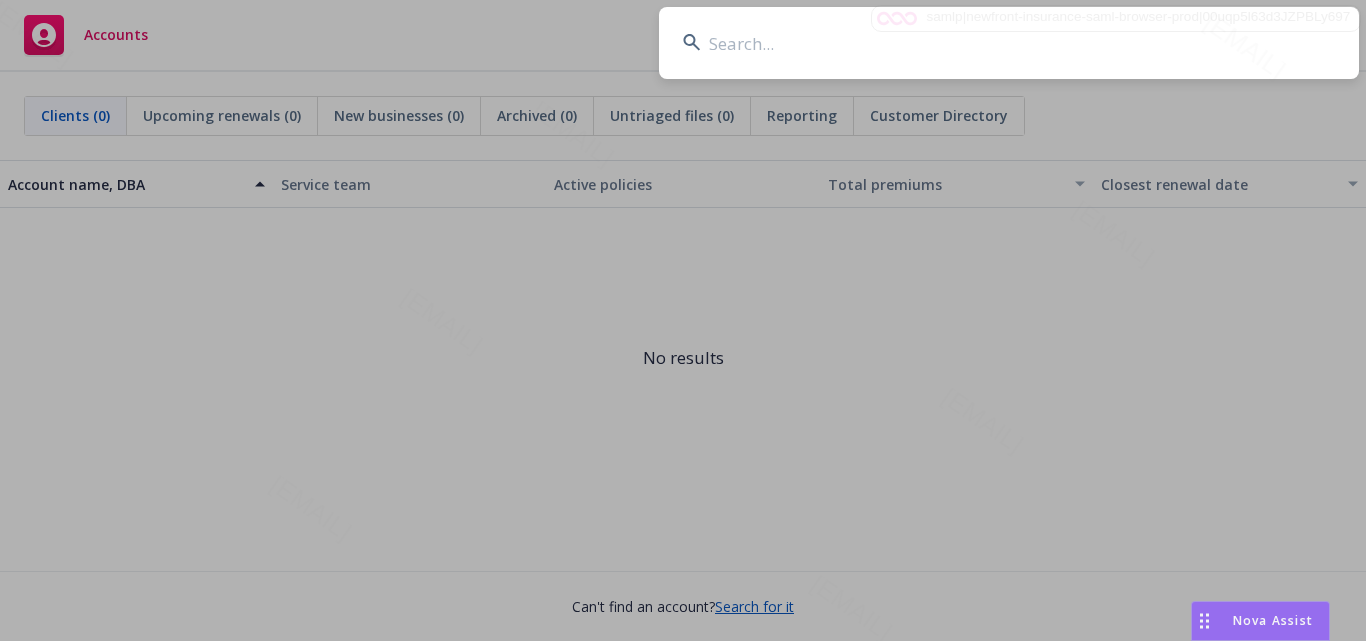 type on "[FIRST] [LAST]" 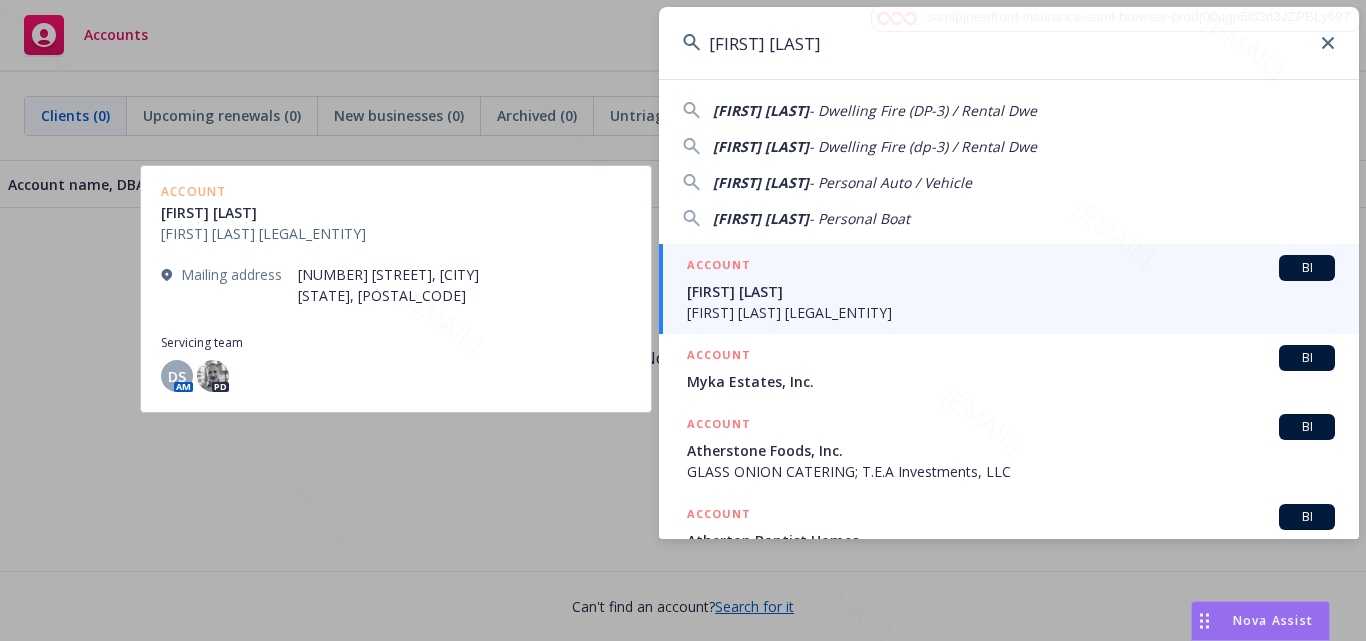 click on "[FIRST] [LAST]" at bounding box center (1011, 291) 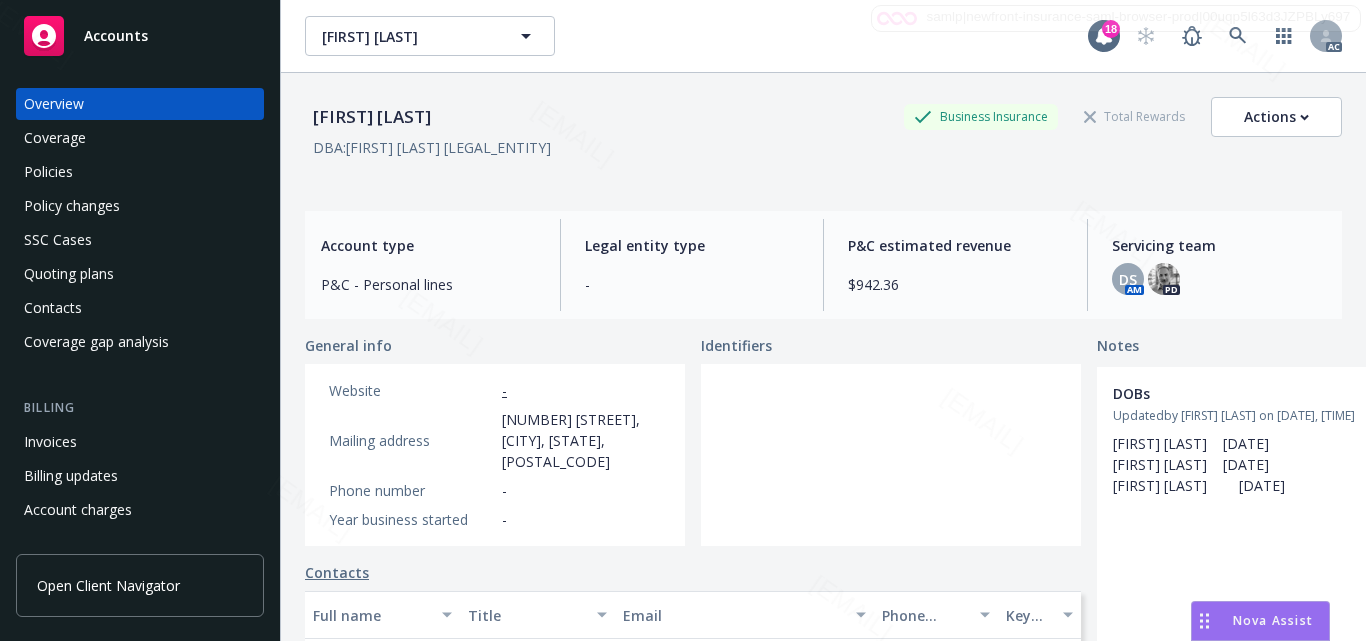 click at bounding box center (891, 455) 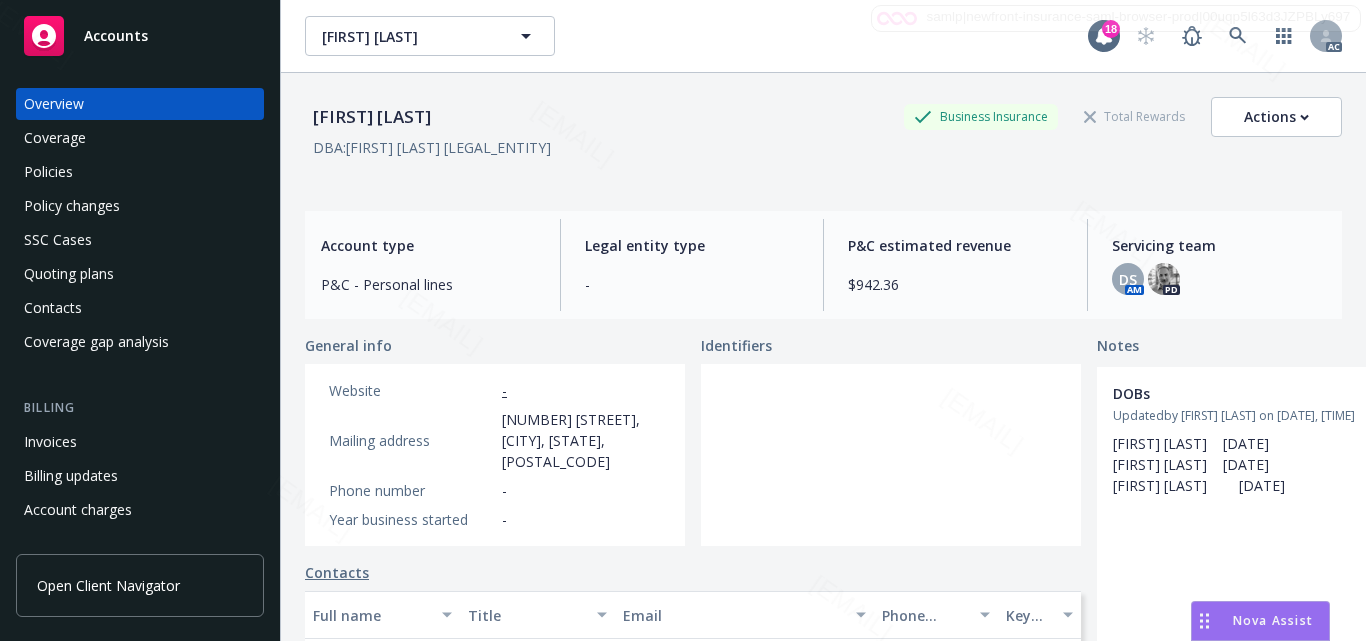 click at bounding box center (891, 455) 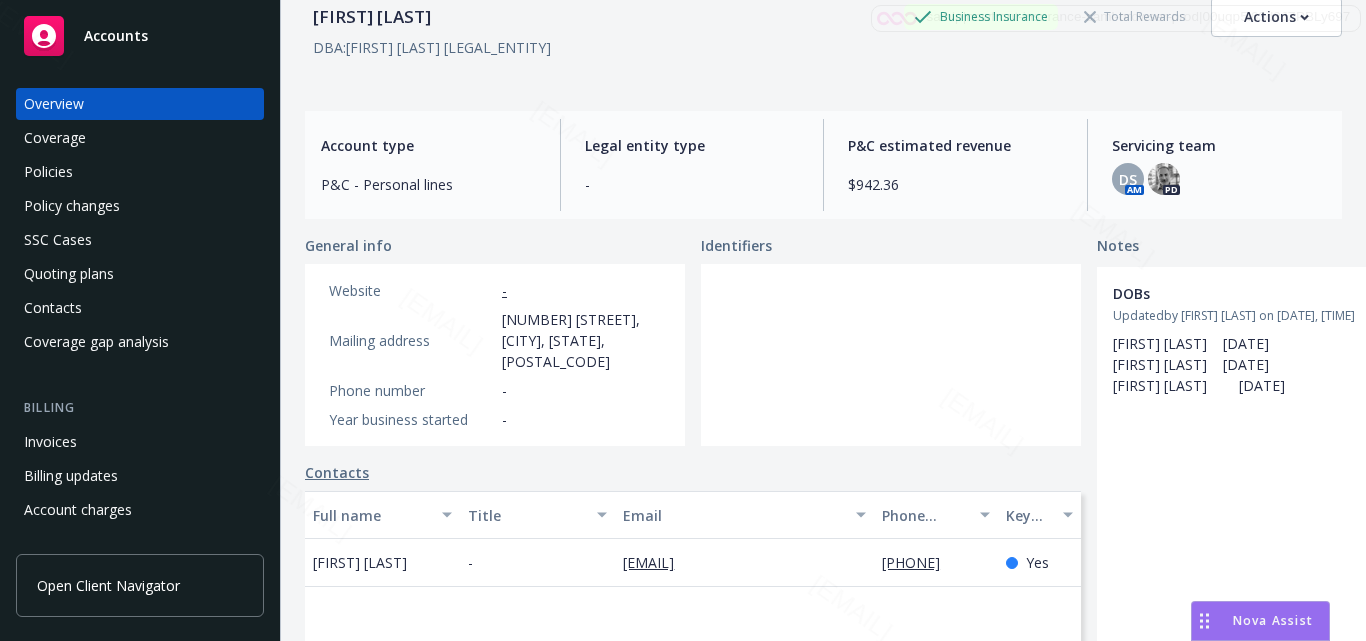 scroll, scrollTop: 0, scrollLeft: 0, axis: both 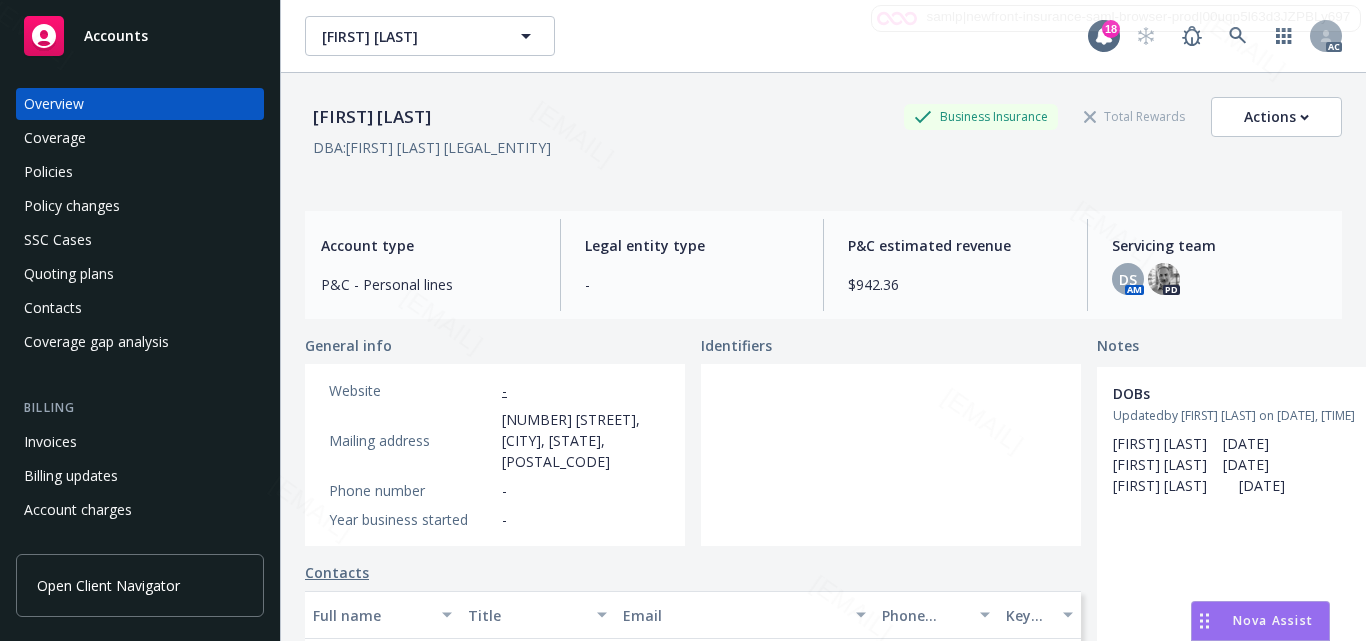 click at bounding box center [891, 455] 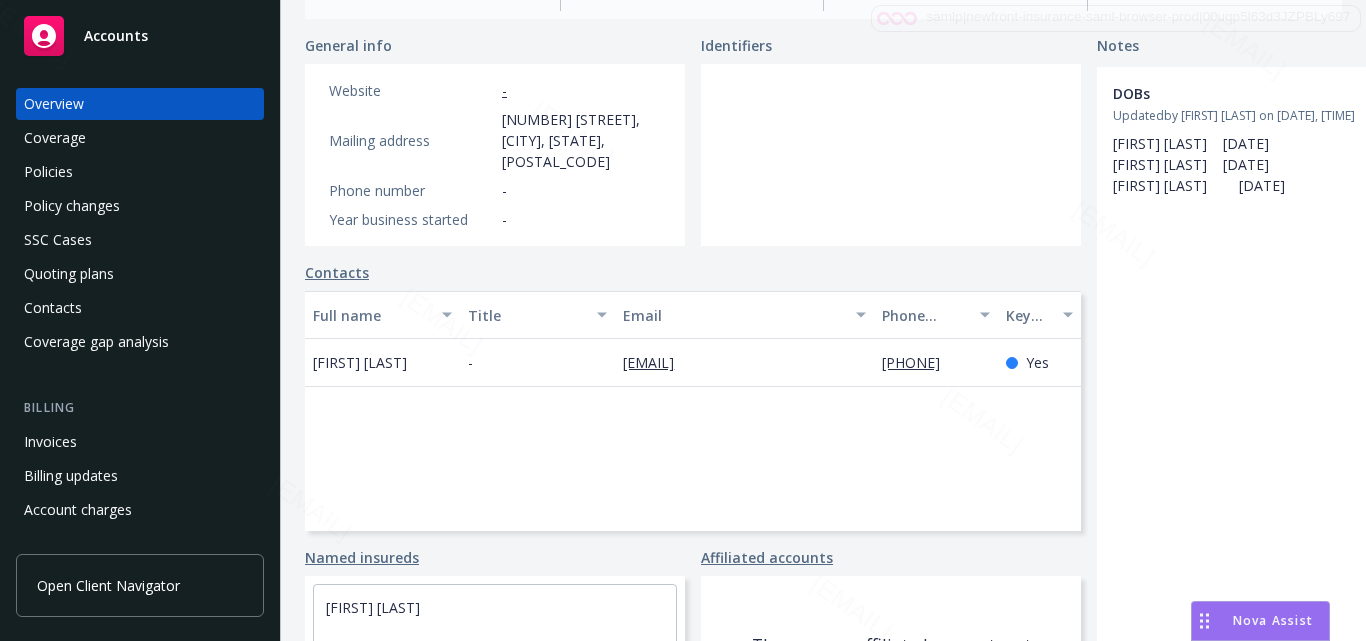 scroll, scrollTop: 412, scrollLeft: 0, axis: vertical 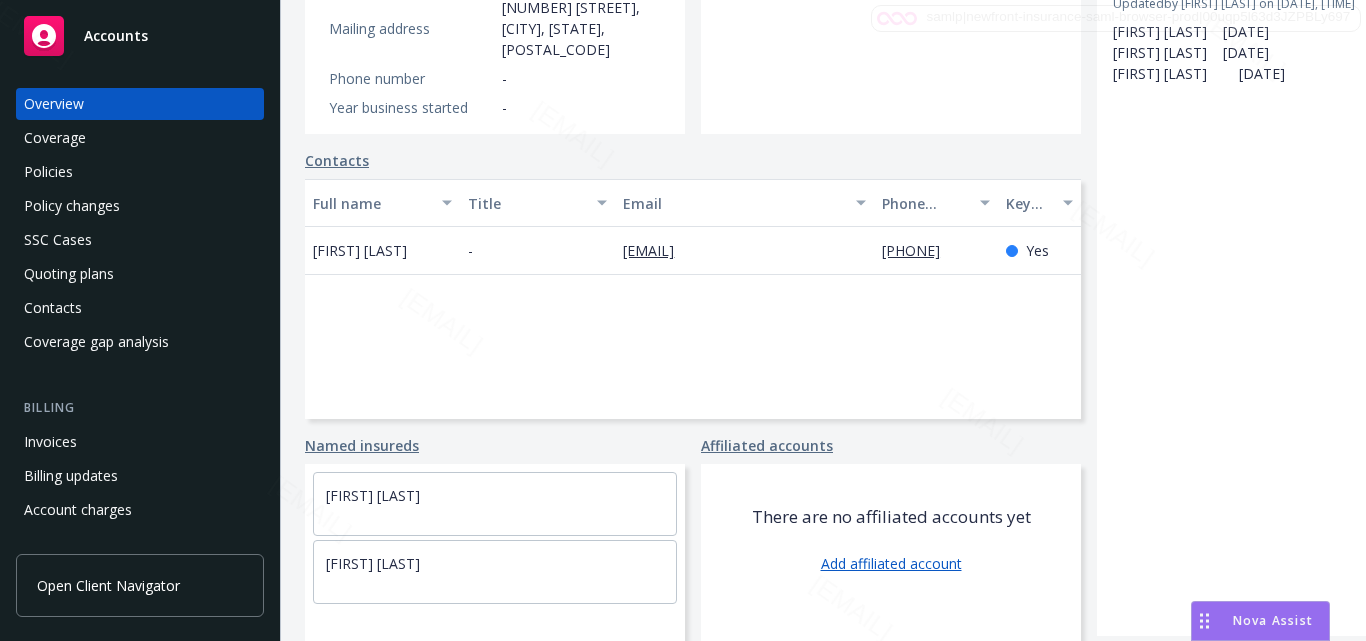 click on "Full name Title Email Phone number Key contact [FIRST] [LAST] - [EMAIL] [PHONE] Yes" at bounding box center (693, 299) 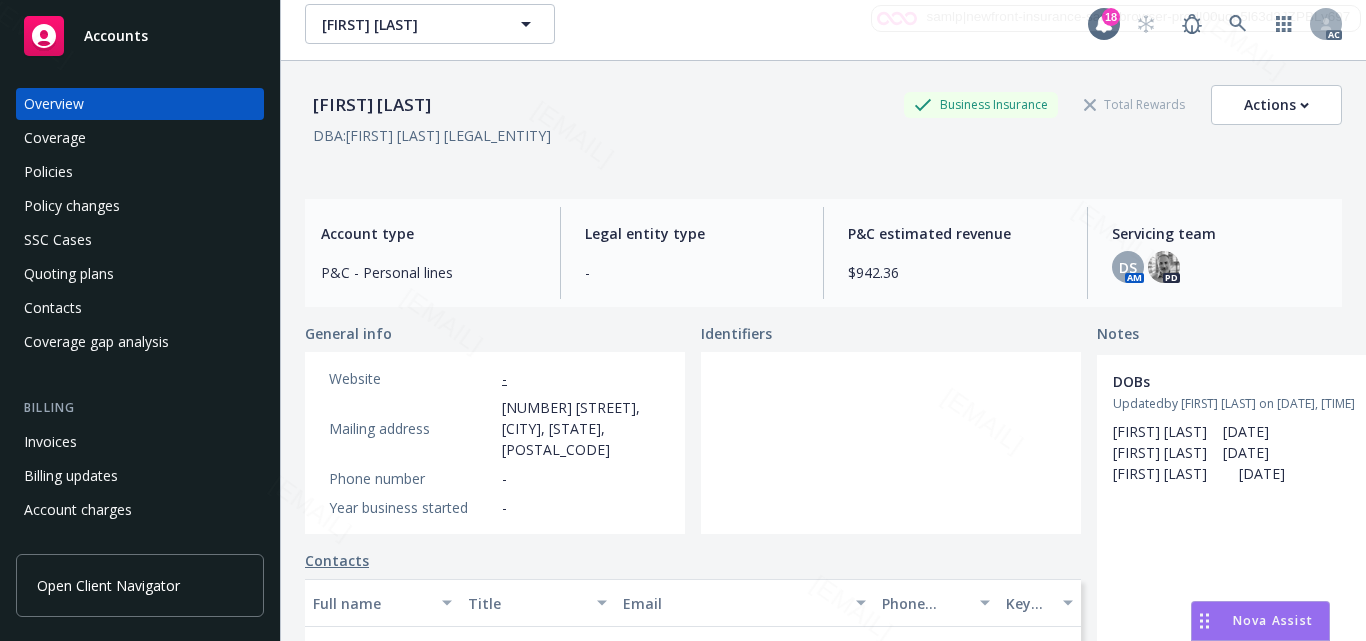 scroll, scrollTop: 0, scrollLeft: 0, axis: both 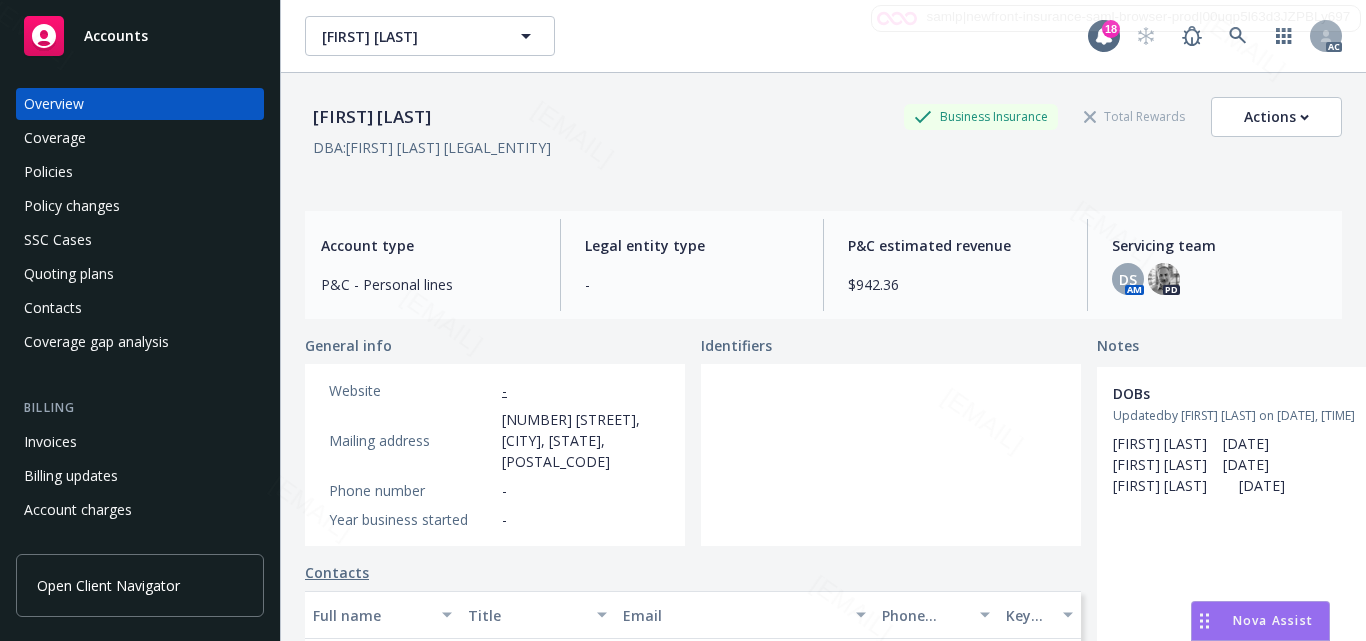 click on "General info" at bounding box center (495, 345) 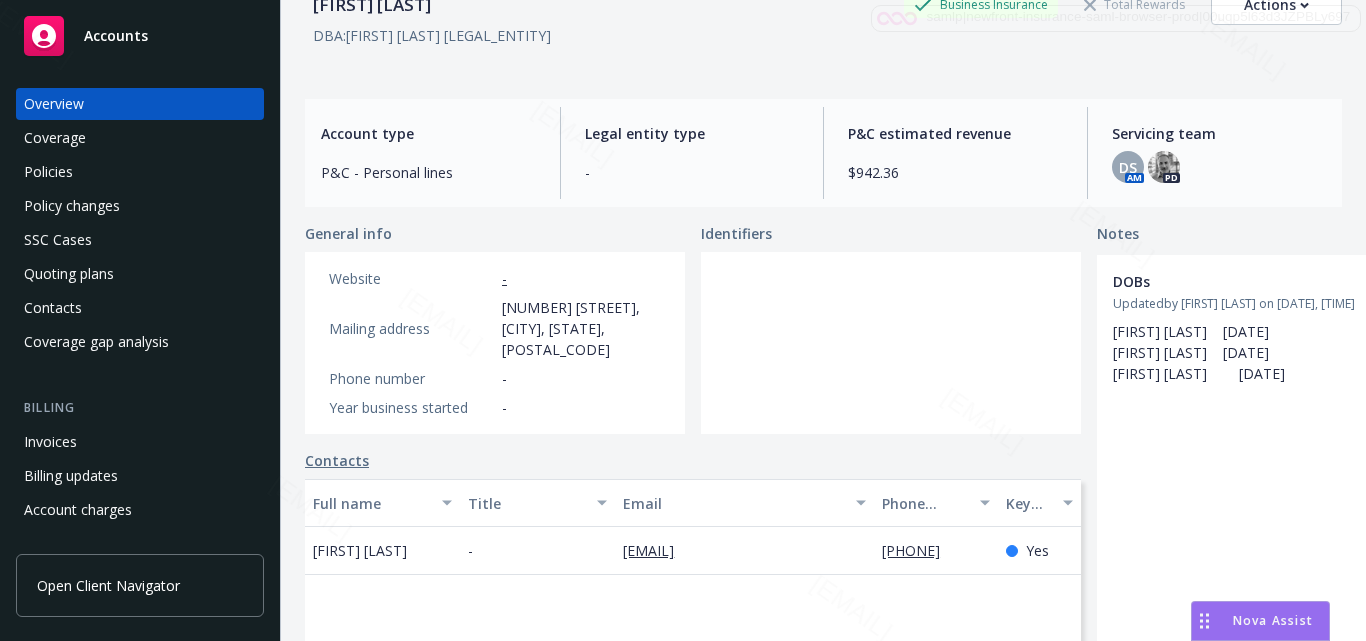 scroll, scrollTop: 0, scrollLeft: 0, axis: both 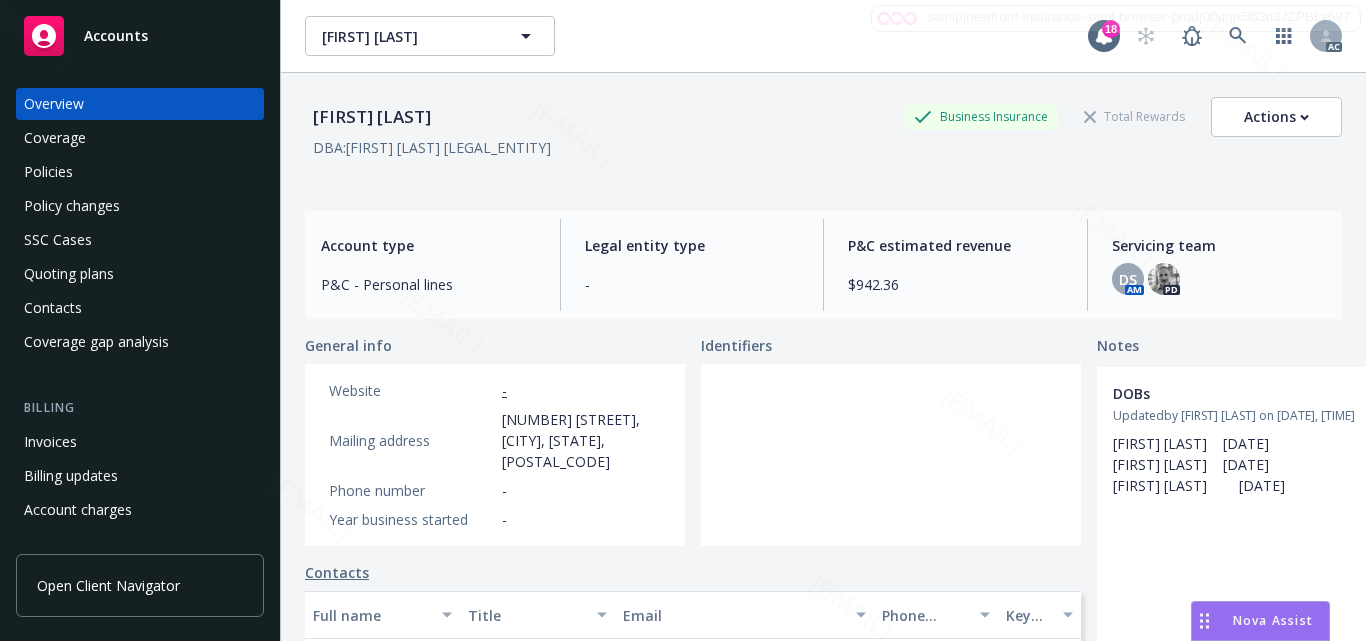 click at bounding box center [891, 455] 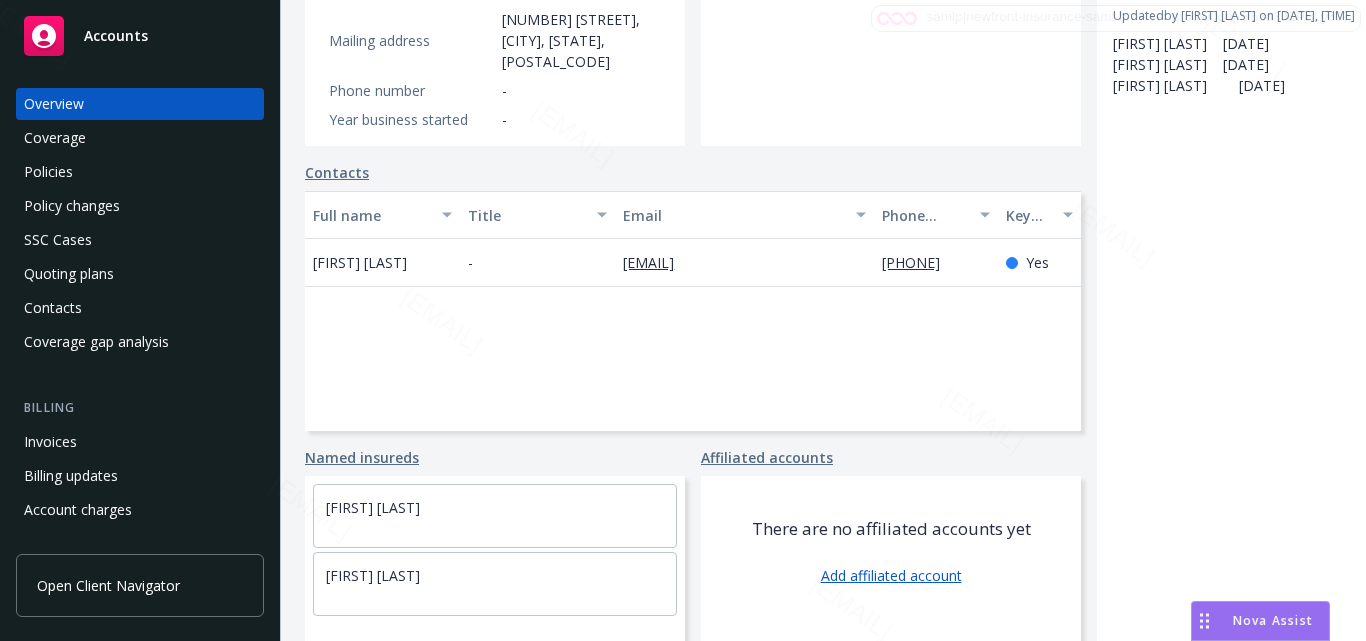 scroll, scrollTop: 200, scrollLeft: 0, axis: vertical 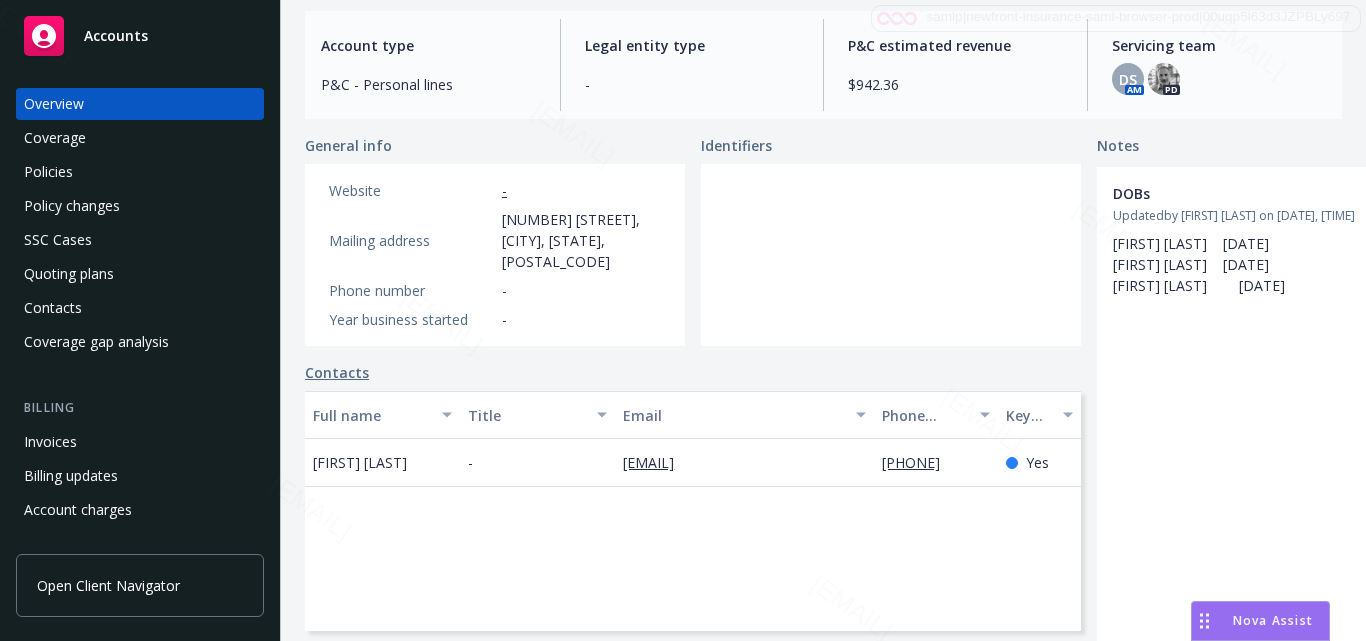 click at bounding box center (891, 255) 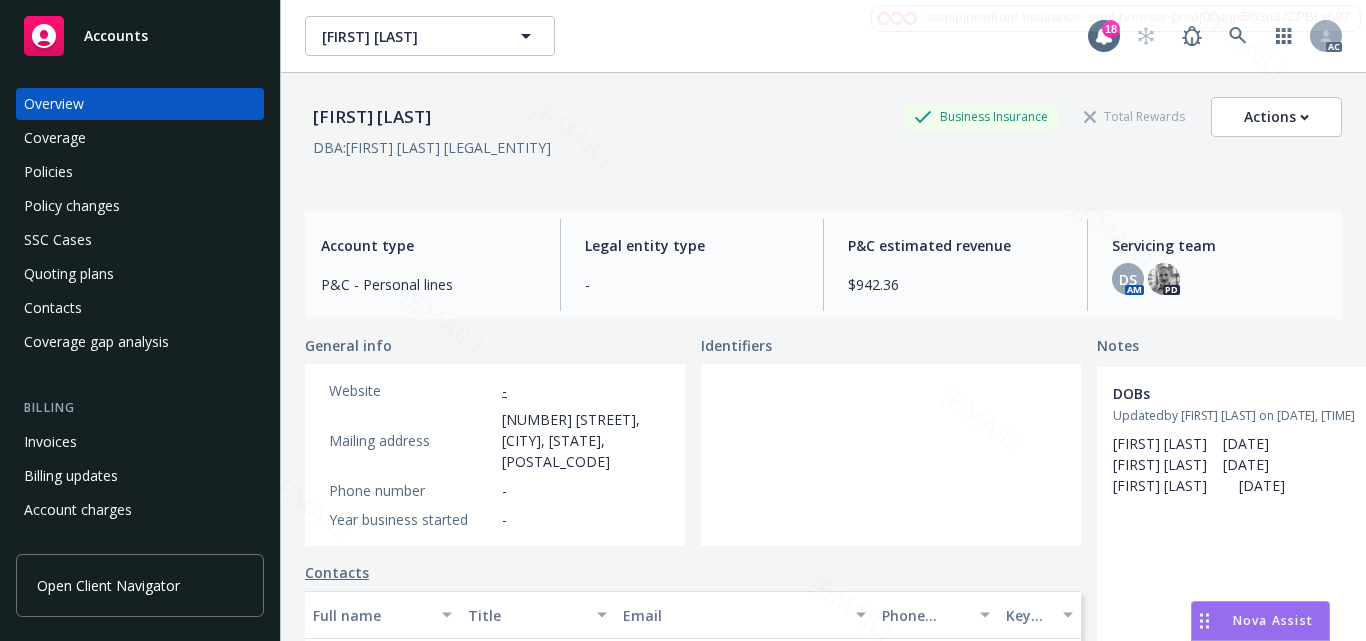 click on "Coverage" at bounding box center (55, 138) 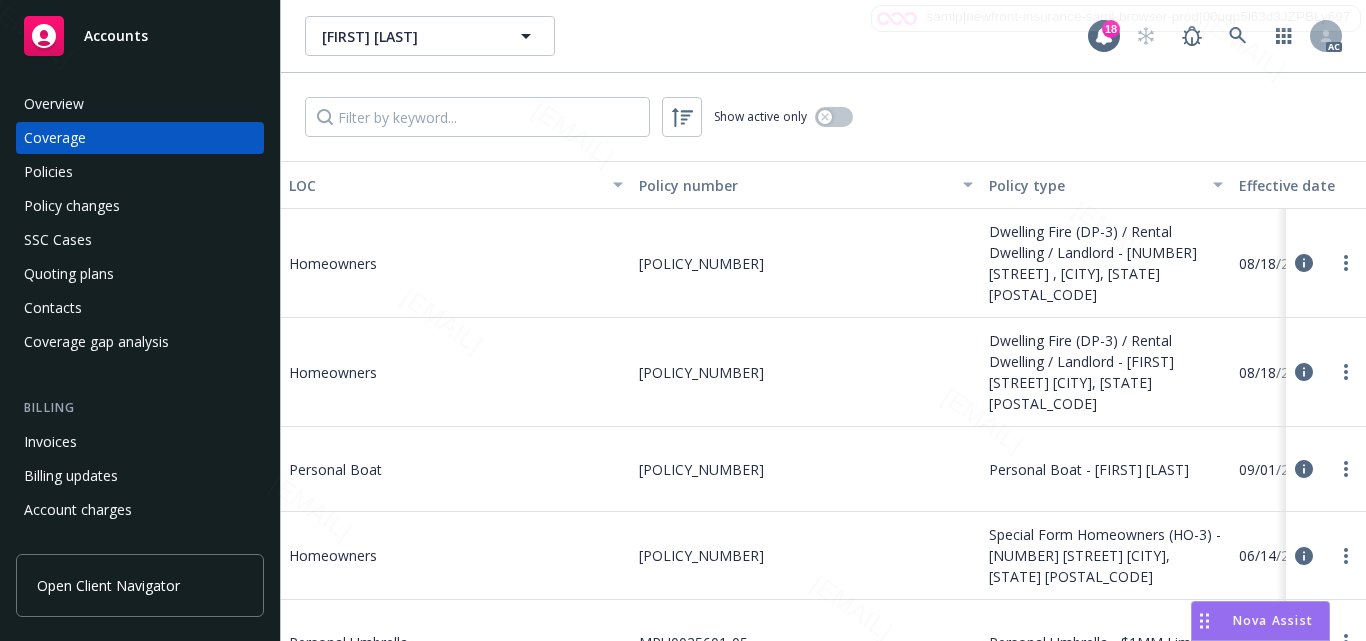 click on "Policies" at bounding box center (140, 172) 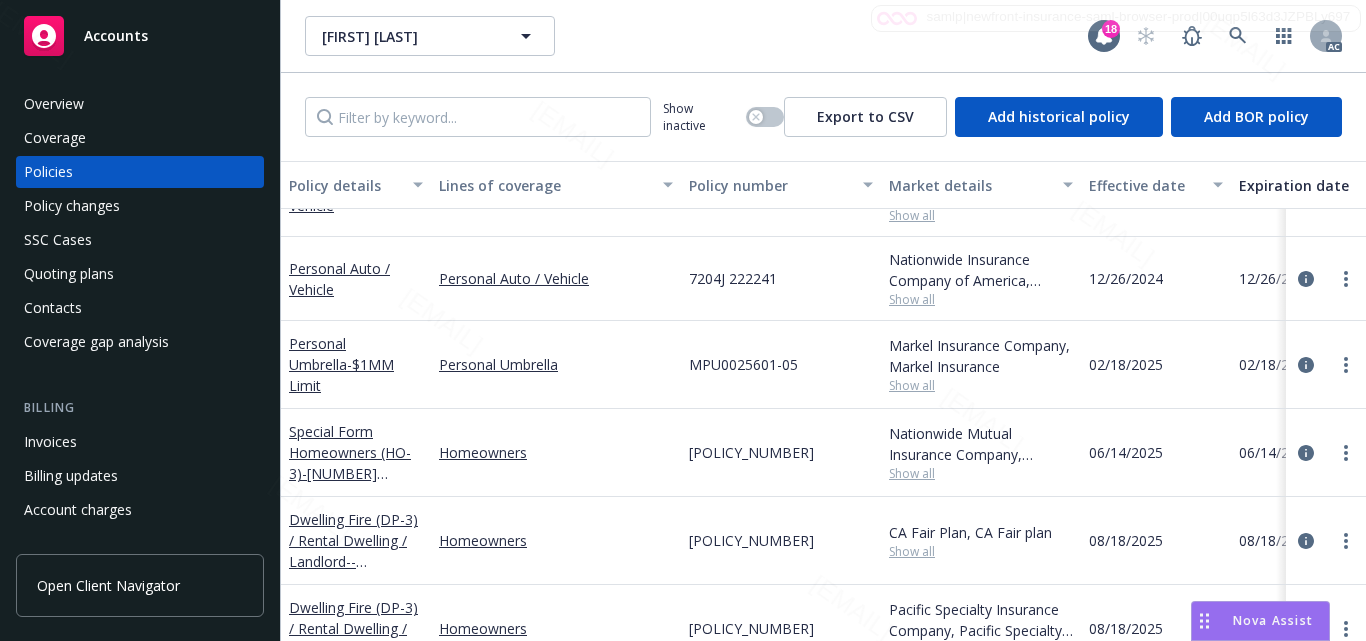scroll, scrollTop: 419, scrollLeft: 0, axis: vertical 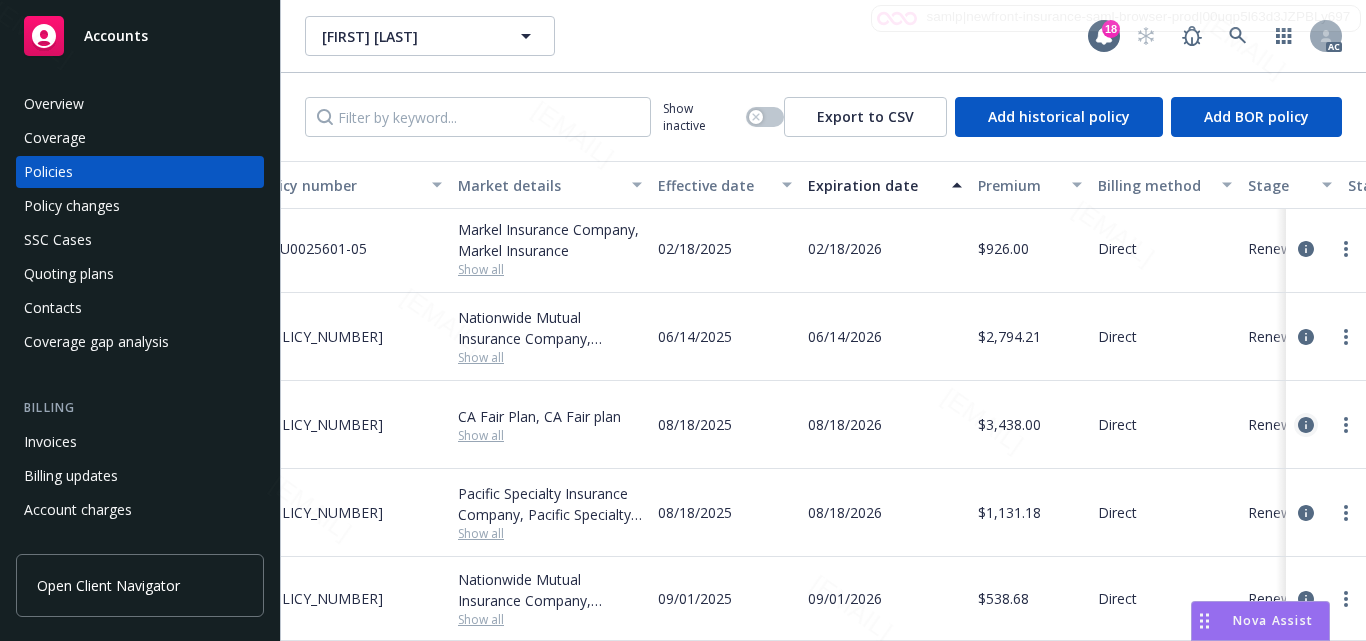 click 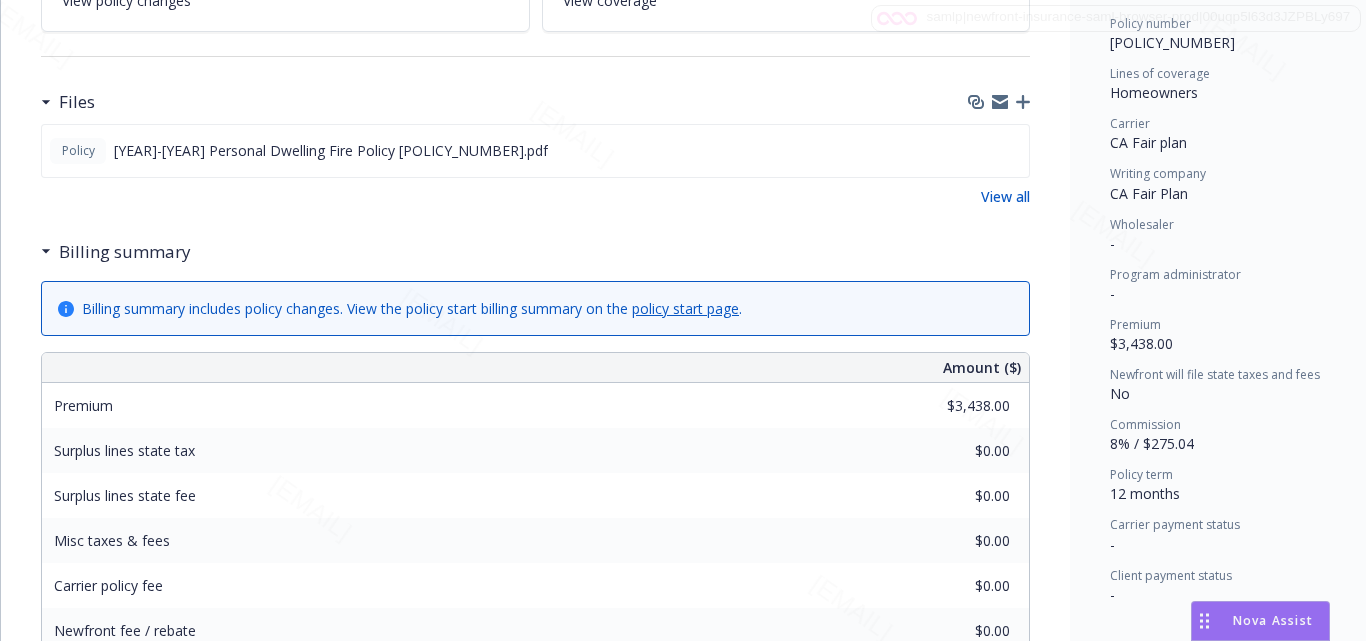 scroll, scrollTop: 600, scrollLeft: 0, axis: vertical 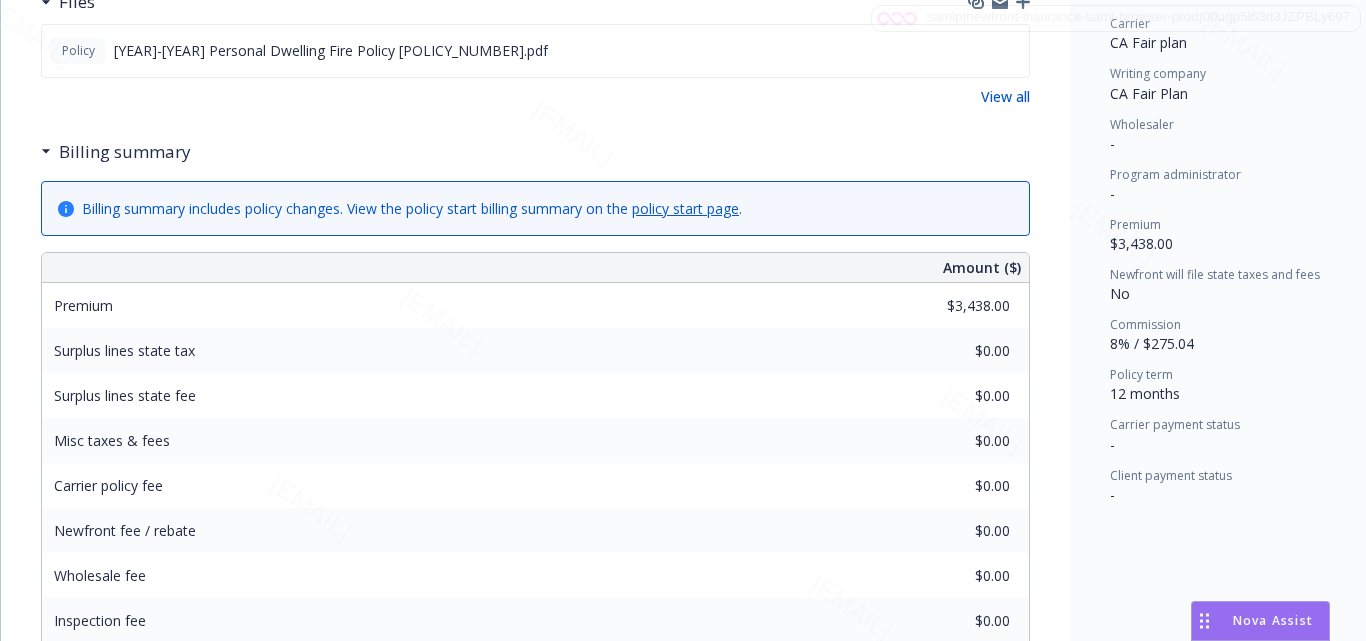 click on "Status Upcoming Effective dates [DATE]  -  [DATE] Producer(s) [NAME] Service lead(s) [NAME] AC(s) - Service lead team PCS - Personal Lines Stage Renewal Policy number [POLICY_NUMBER] Lines of coverage Homeowners Carrier CA Fair plan Writing company CA Fair Plan Wholesaler - Program administrator - Premium [PRICE] Newfront will file state taxes and fees No Commission [PERCENTAGE] / [PRICE] Policy term 12 months Carrier payment status - Client payment status -" at bounding box center (1222, 388) 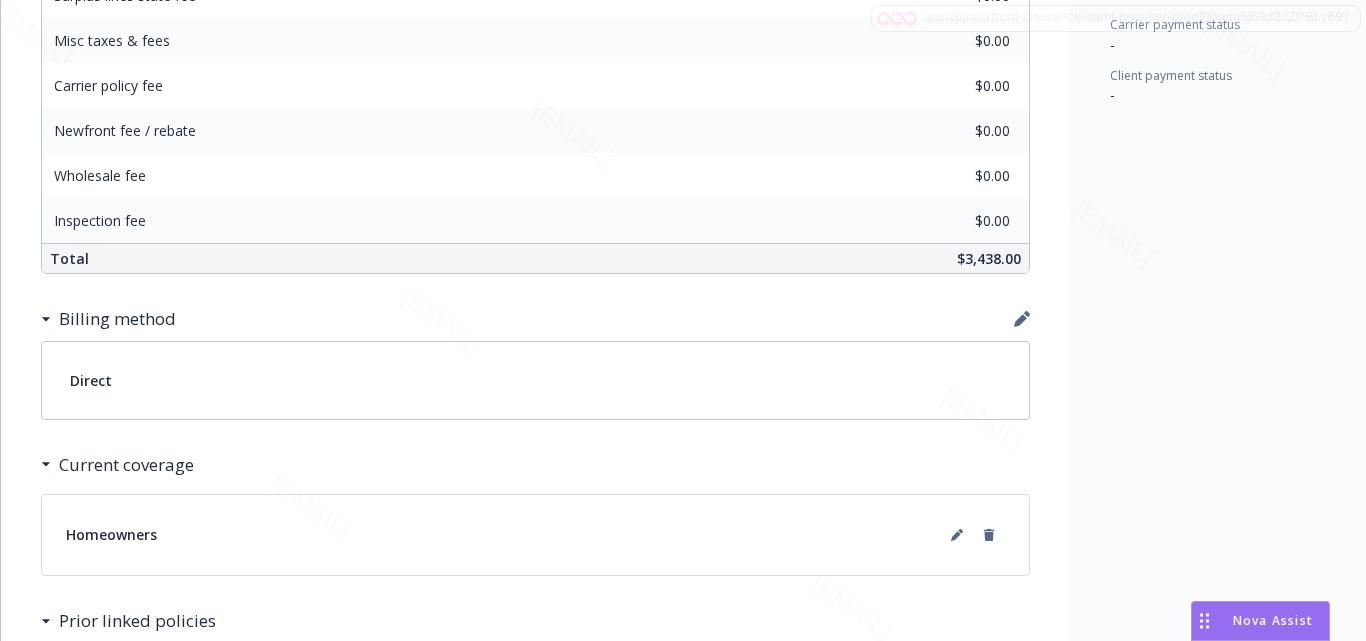 scroll, scrollTop: 1100, scrollLeft: 0, axis: vertical 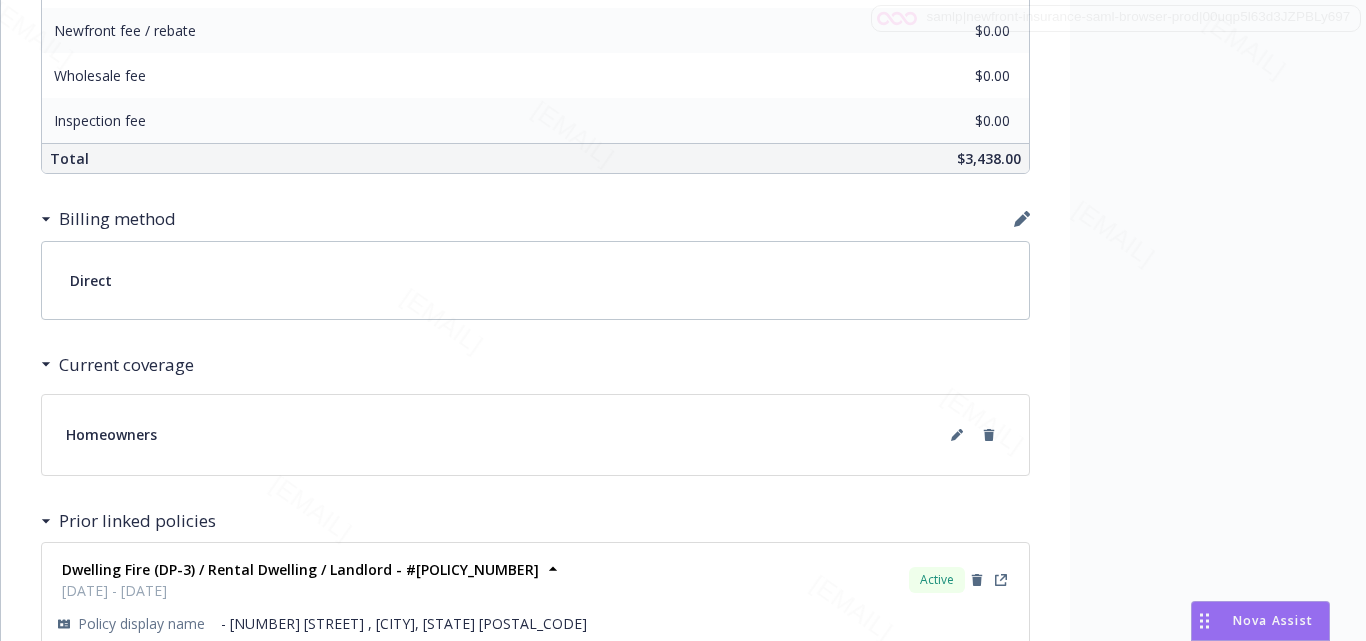 click on "Status Upcoming Effective dates [DATE]  -  [DATE] Producer(s) [NAME] Service lead(s) [NAME] AC(s) - Service lead team PCS - Personal Lines Stage Renewal Policy number [POLICY_NUMBER] Lines of coverage Homeowners Carrier CA Fair plan Writing company CA Fair Plan Wholesaler - Program administrator - Premium [PRICE] Newfront will file state taxes and fees No Commission [PERCENTAGE] / [PRICE] Policy term 12 months Carrier payment status - Client payment status -" at bounding box center (1222, -112) 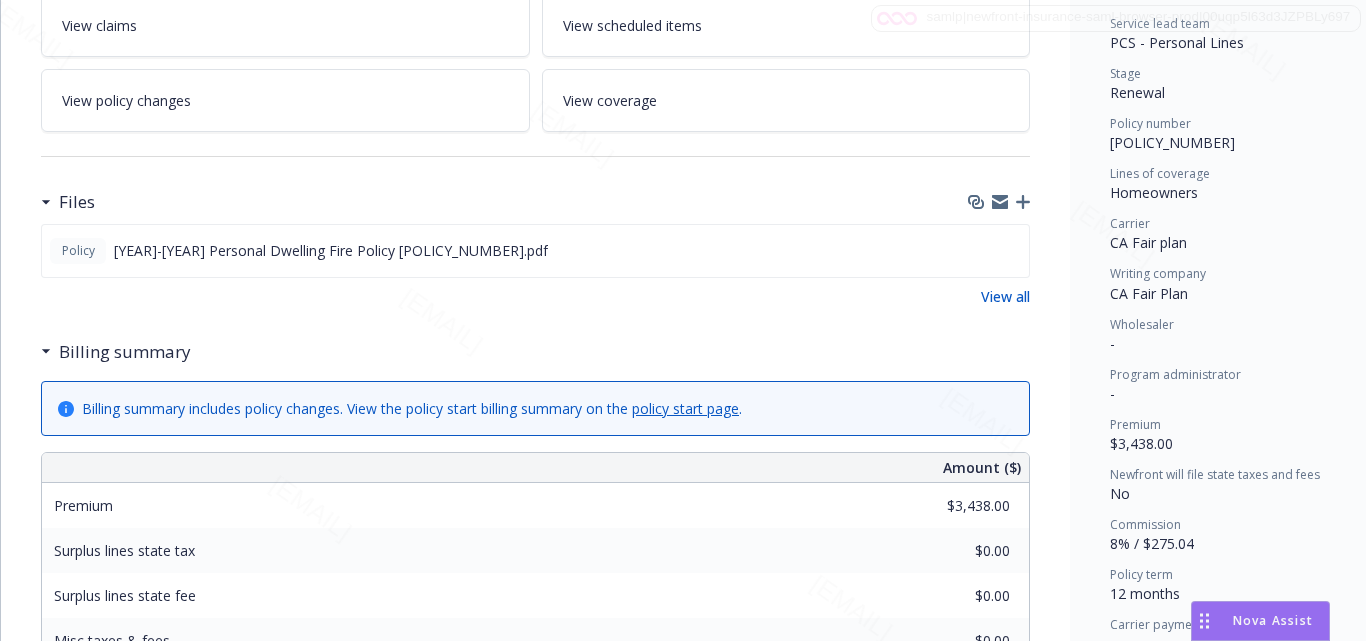 scroll, scrollTop: 200, scrollLeft: 0, axis: vertical 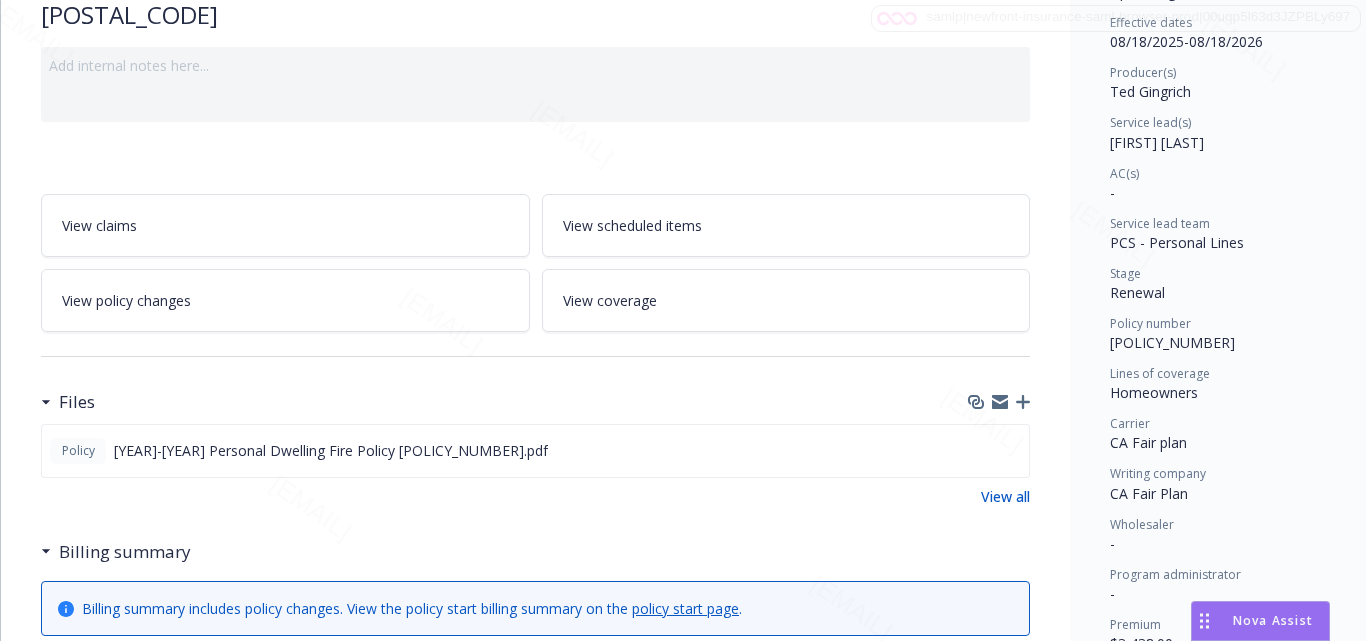 click on "View scheduled items" at bounding box center [632, 225] 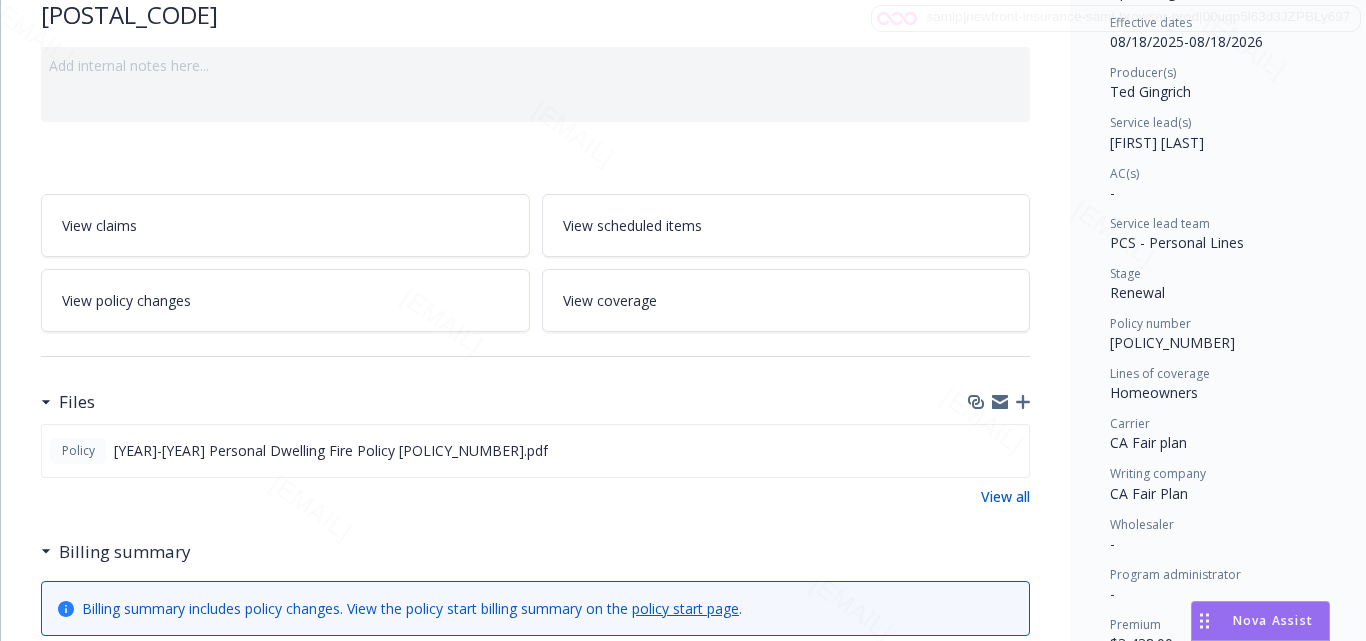 click on "View coverage" at bounding box center [786, 300] 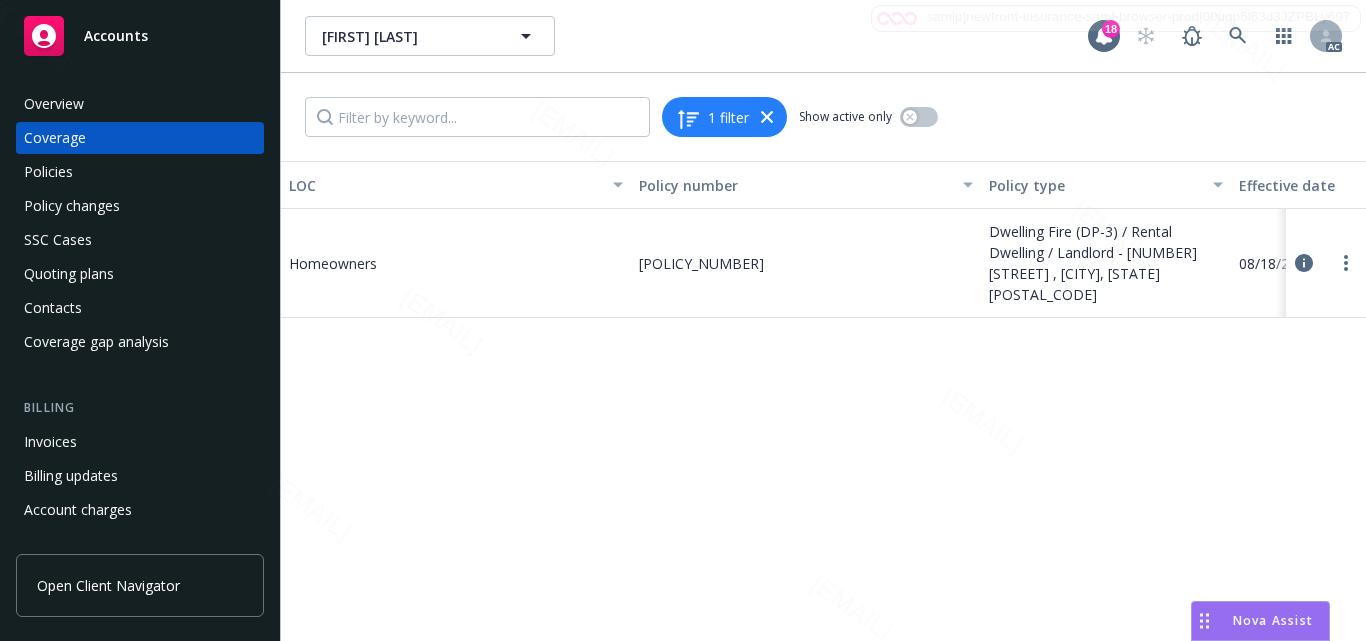 click 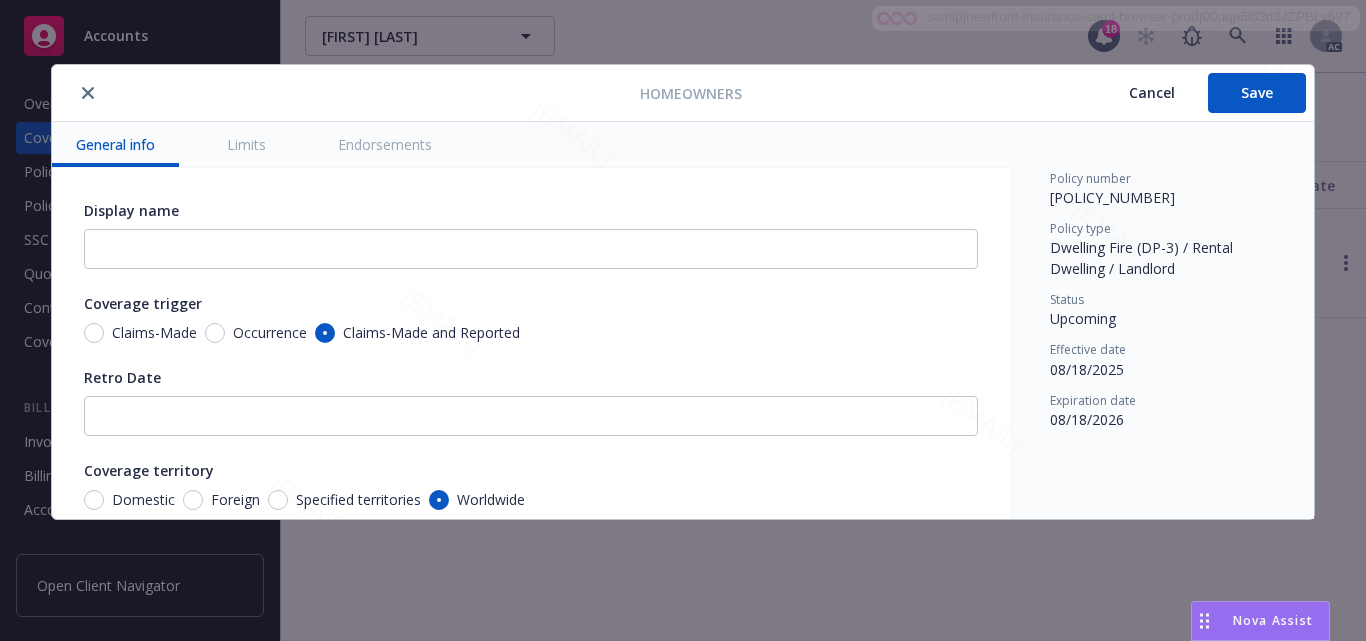 click on "Limits" at bounding box center (246, 144) 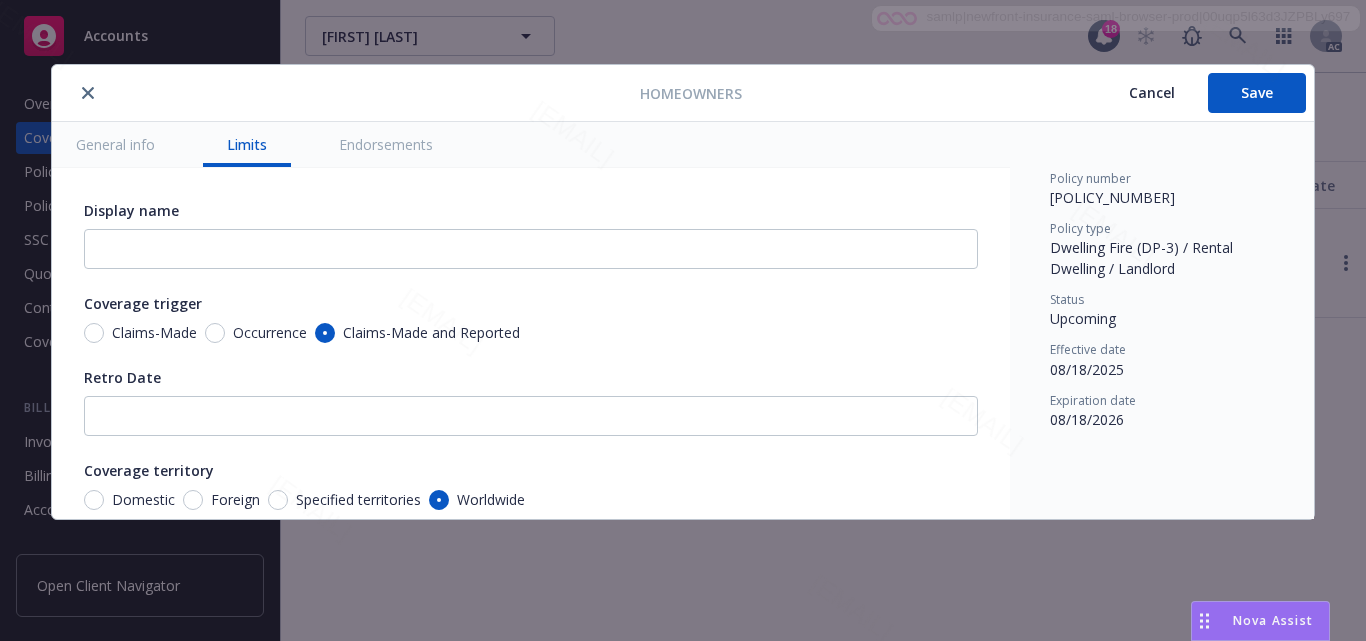 scroll, scrollTop: 650, scrollLeft: 0, axis: vertical 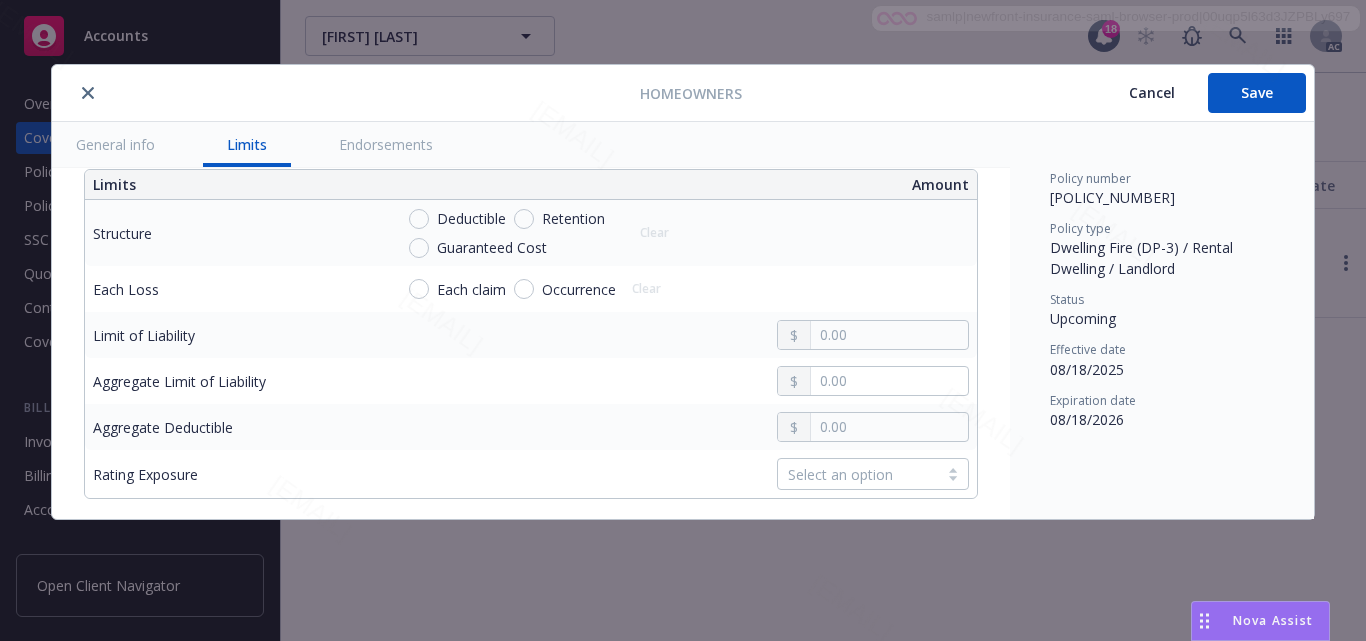 click on "Endorsements" at bounding box center (386, 144) 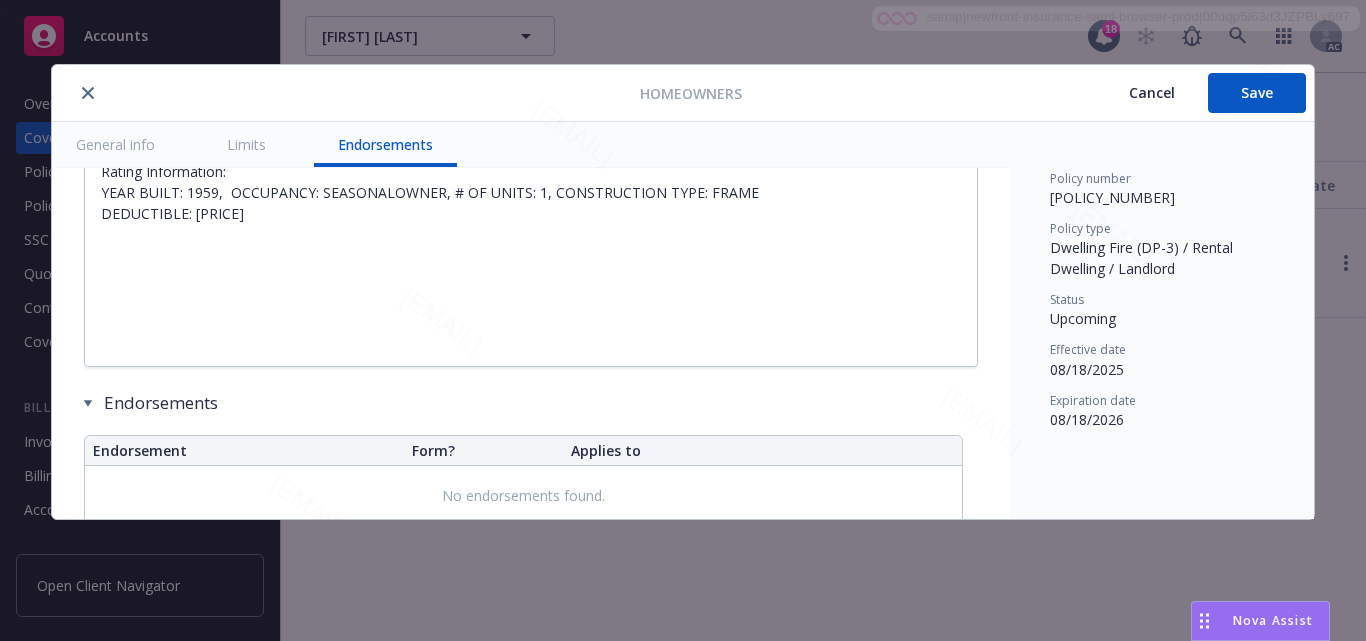 type on "x" 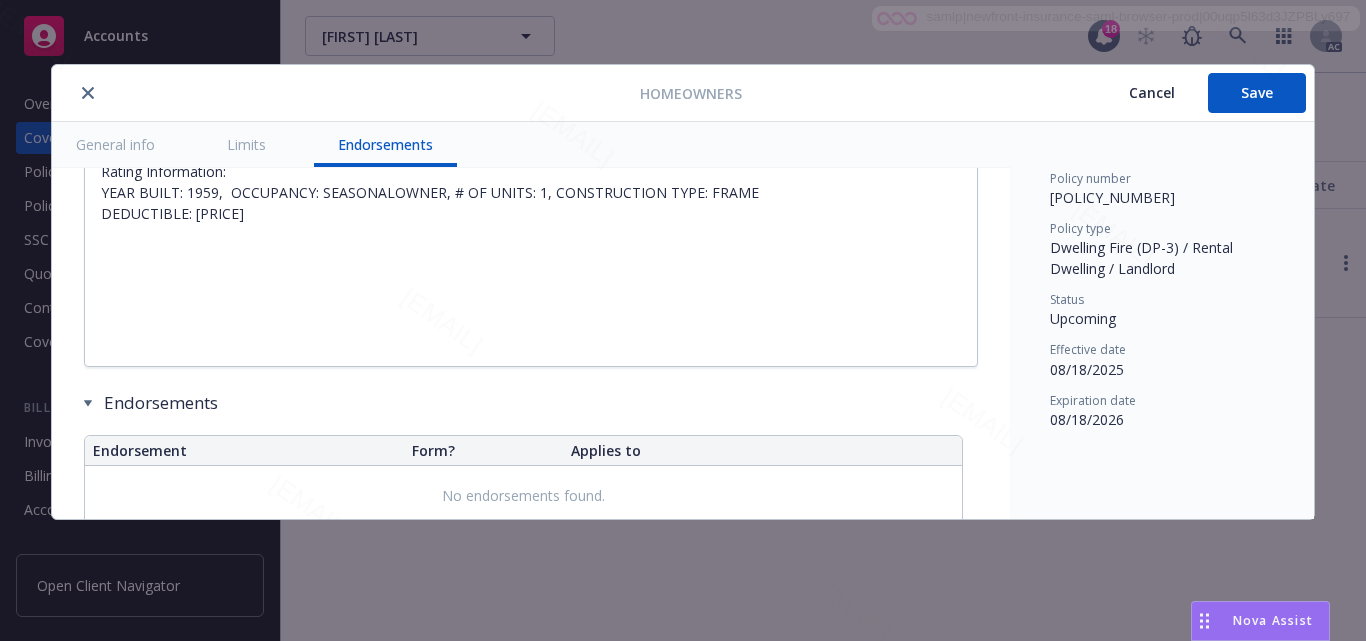 scroll, scrollTop: 1344, scrollLeft: 0, axis: vertical 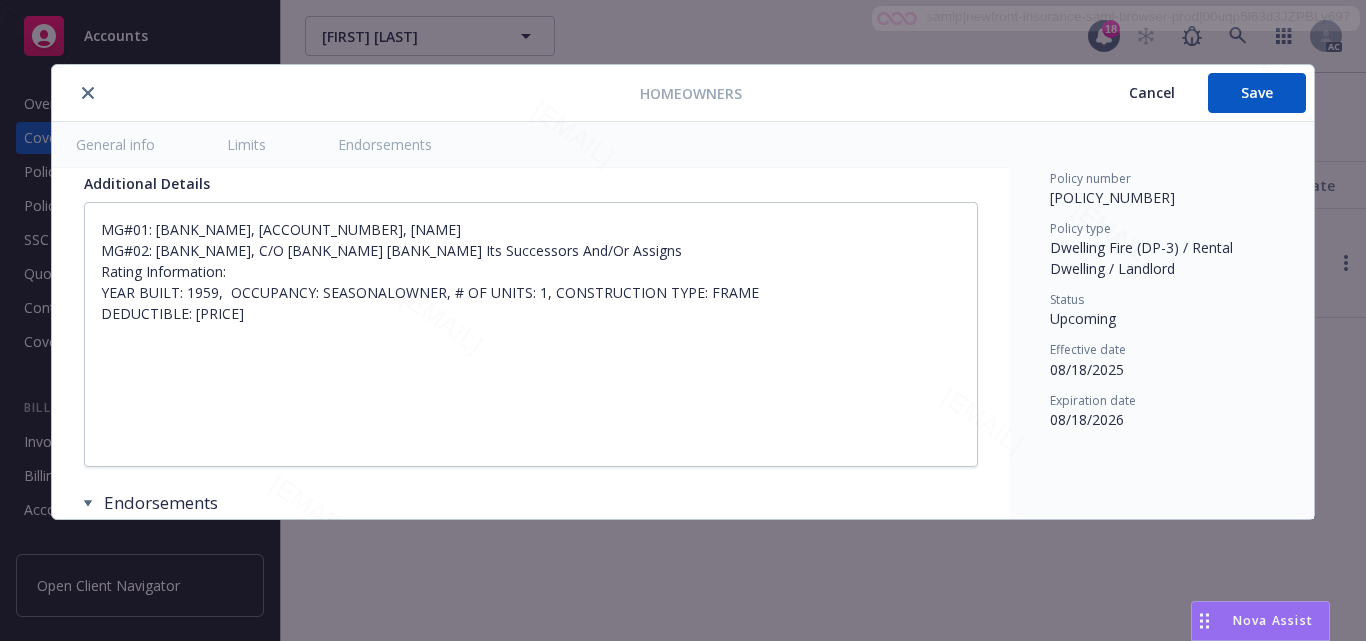 type 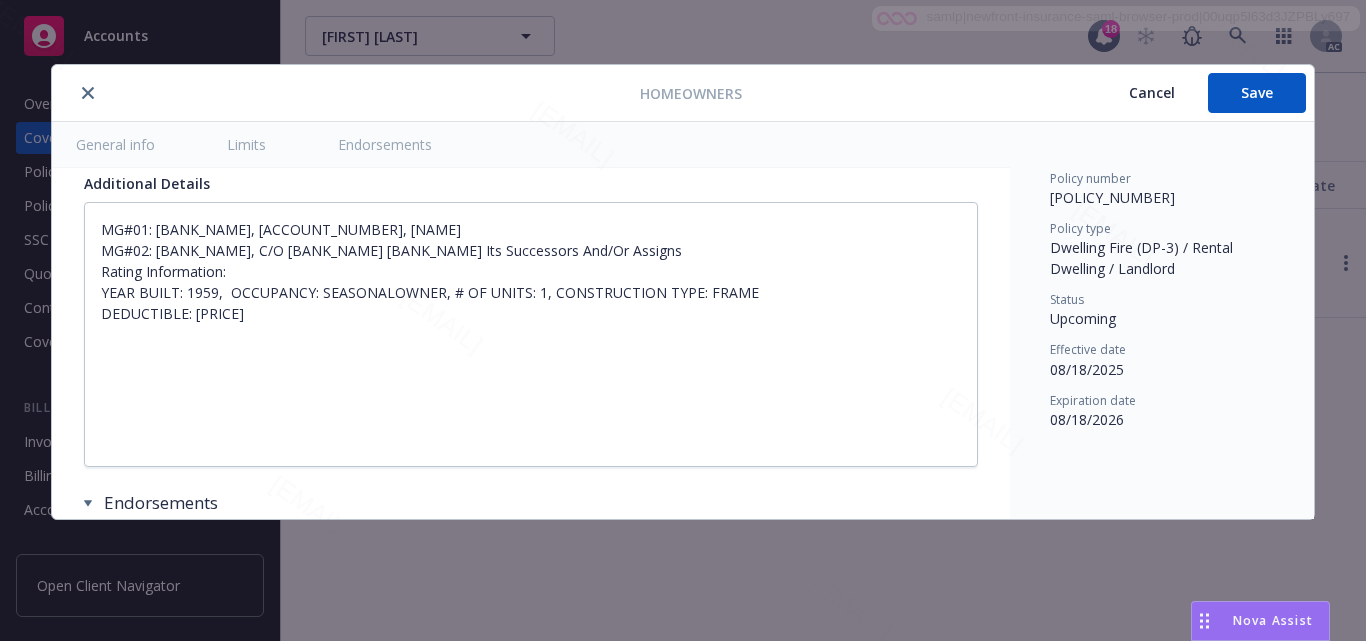 click on "Policy number [POLICY_NUMBER] Policy type Dwelling Fire (DP-3) / Rental Dwelling / Landlord Status Upcoming Effective date [DATE] Expiration date [DATE]" at bounding box center [1162, 300] 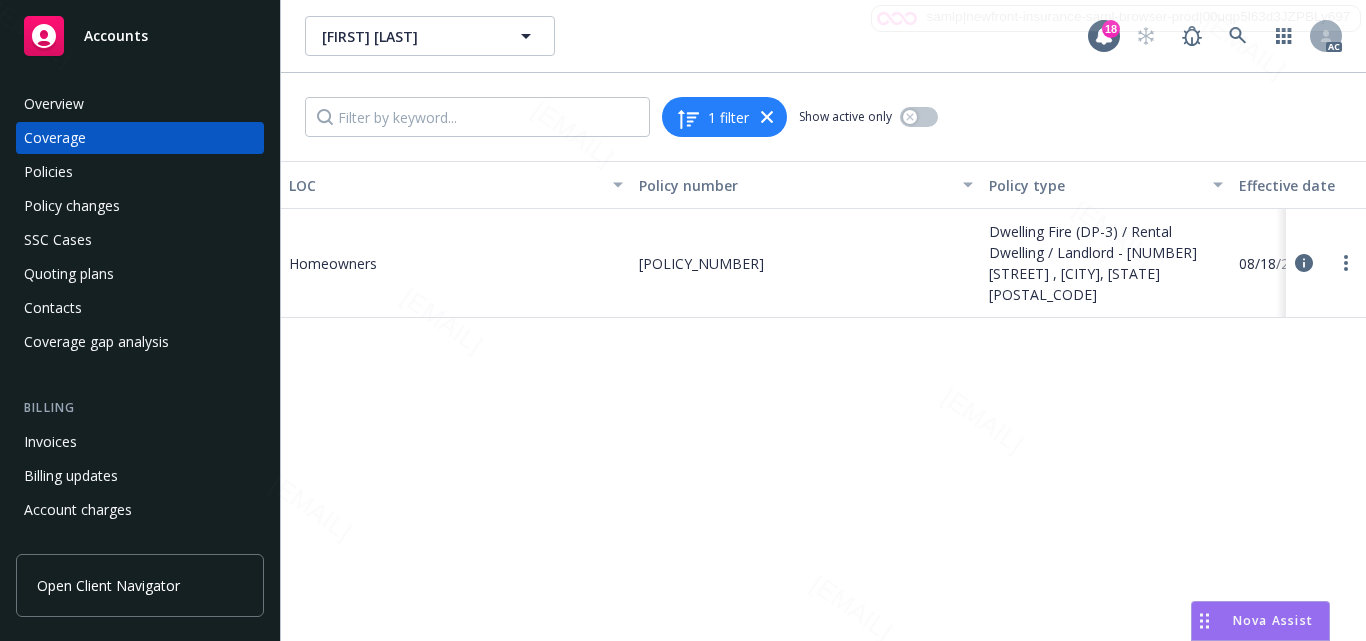click on "Coverage" at bounding box center [140, 138] 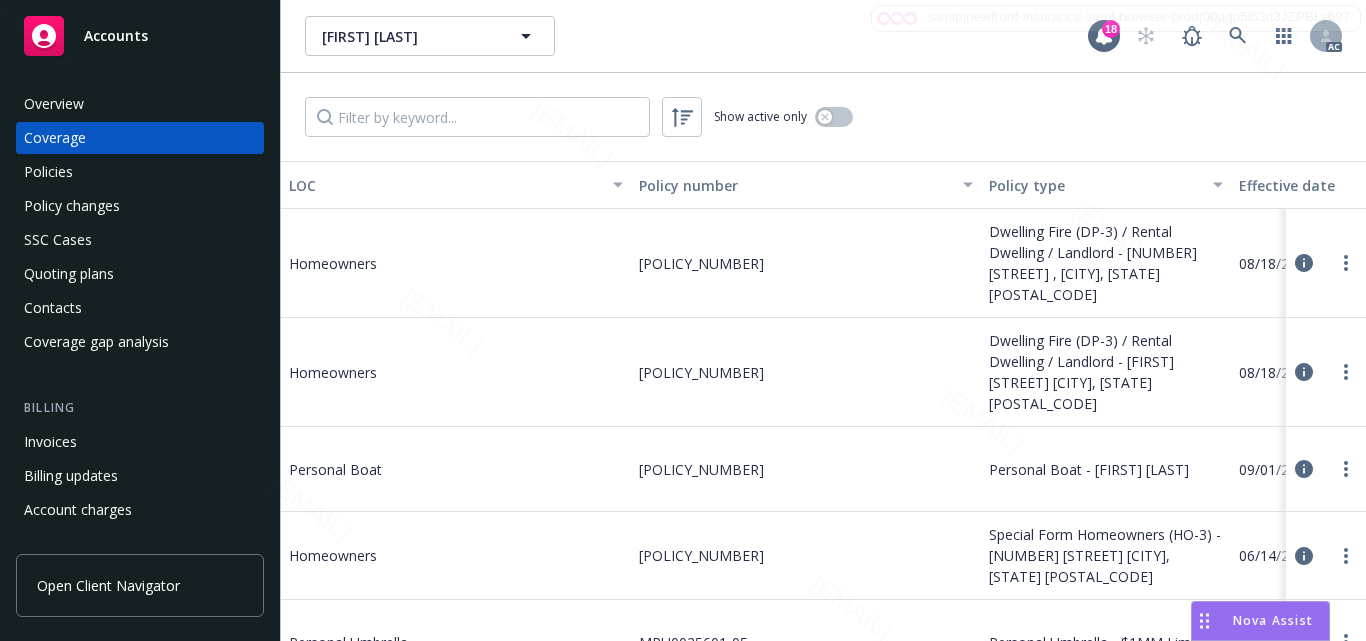 click on "Overview" at bounding box center [54, 104] 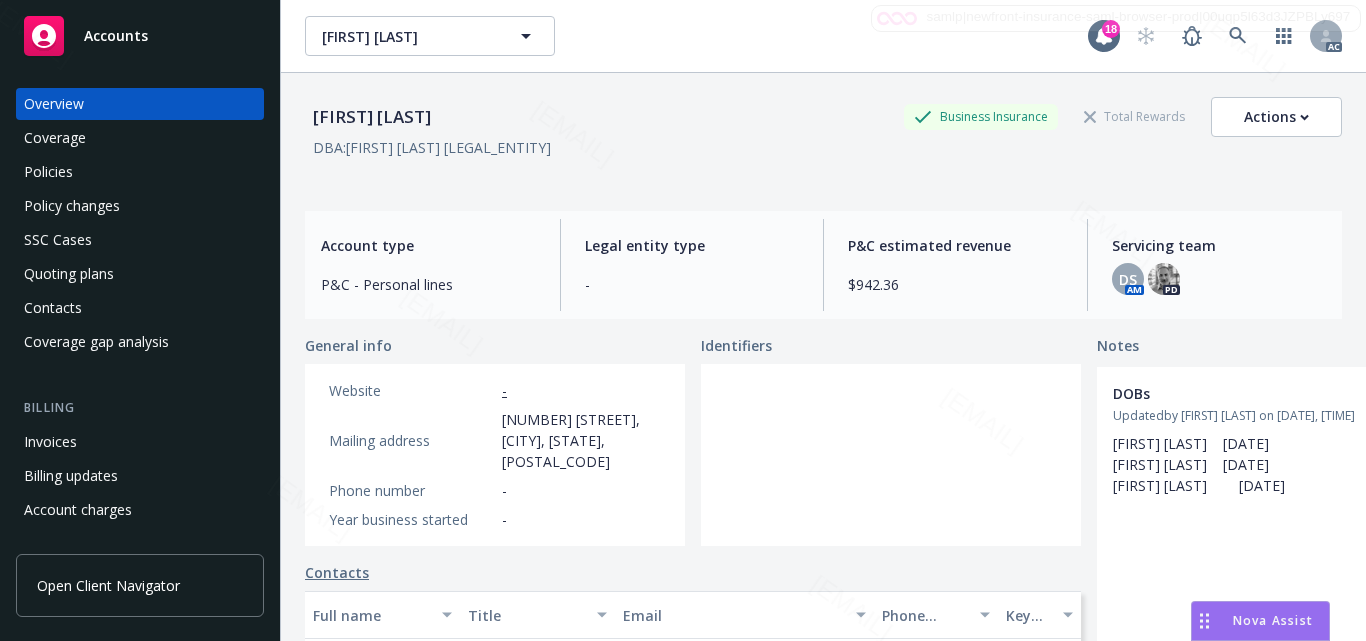 click on "Accounts" at bounding box center [140, 36] 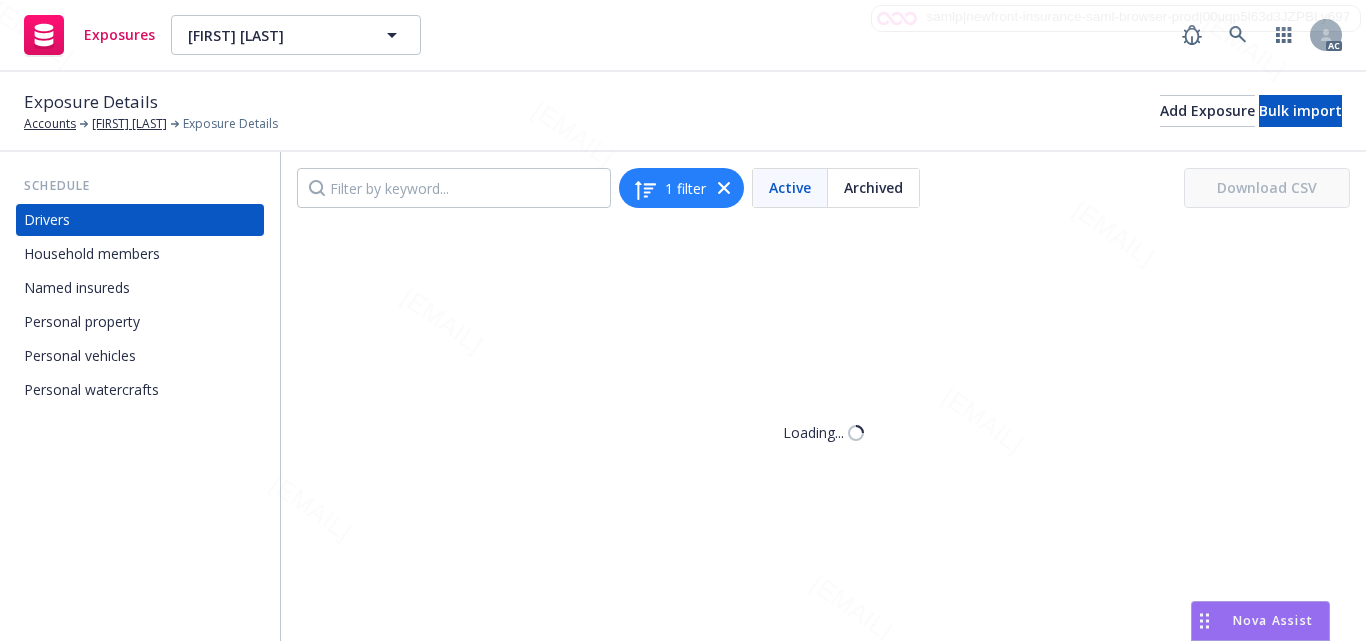 scroll, scrollTop: 0, scrollLeft: 0, axis: both 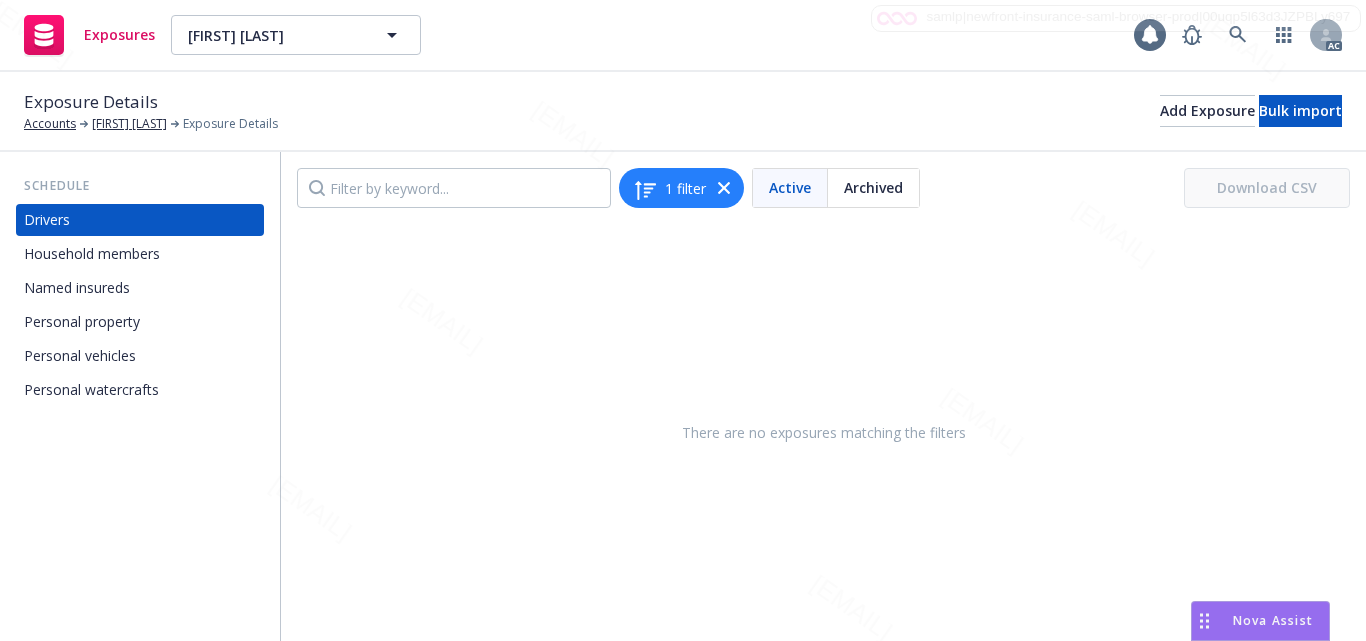 click on "Household members" at bounding box center (92, 254) 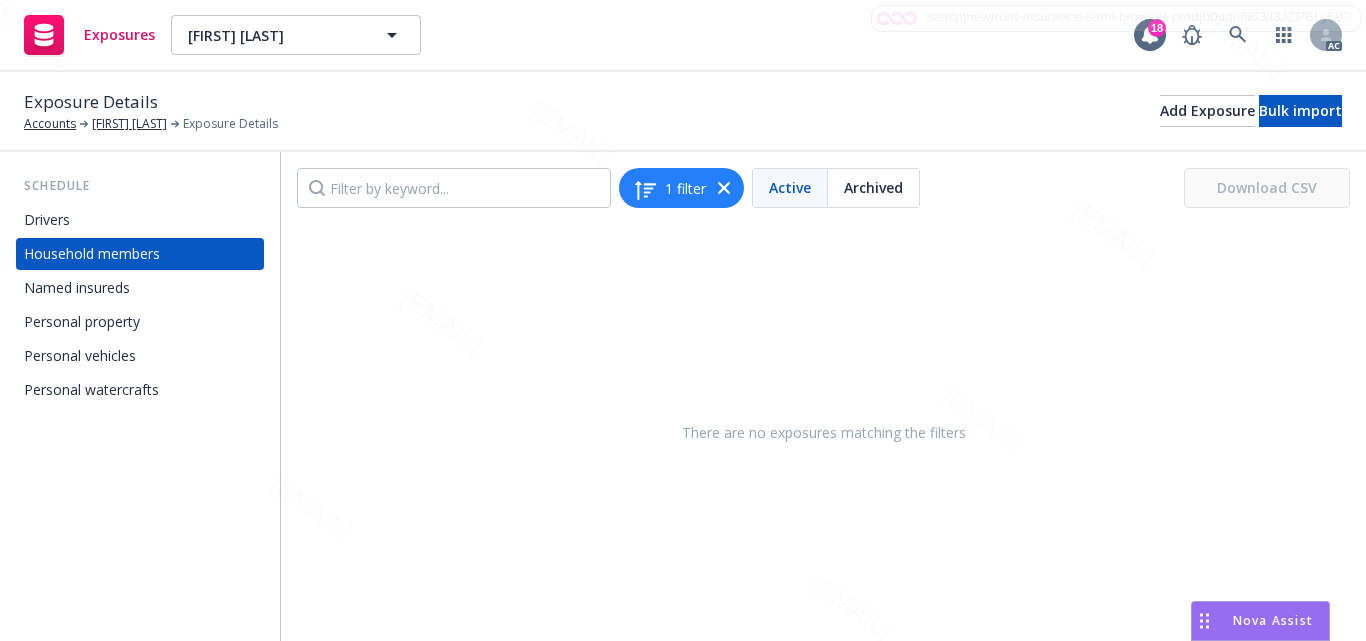 click on "Named insureds" at bounding box center [77, 288] 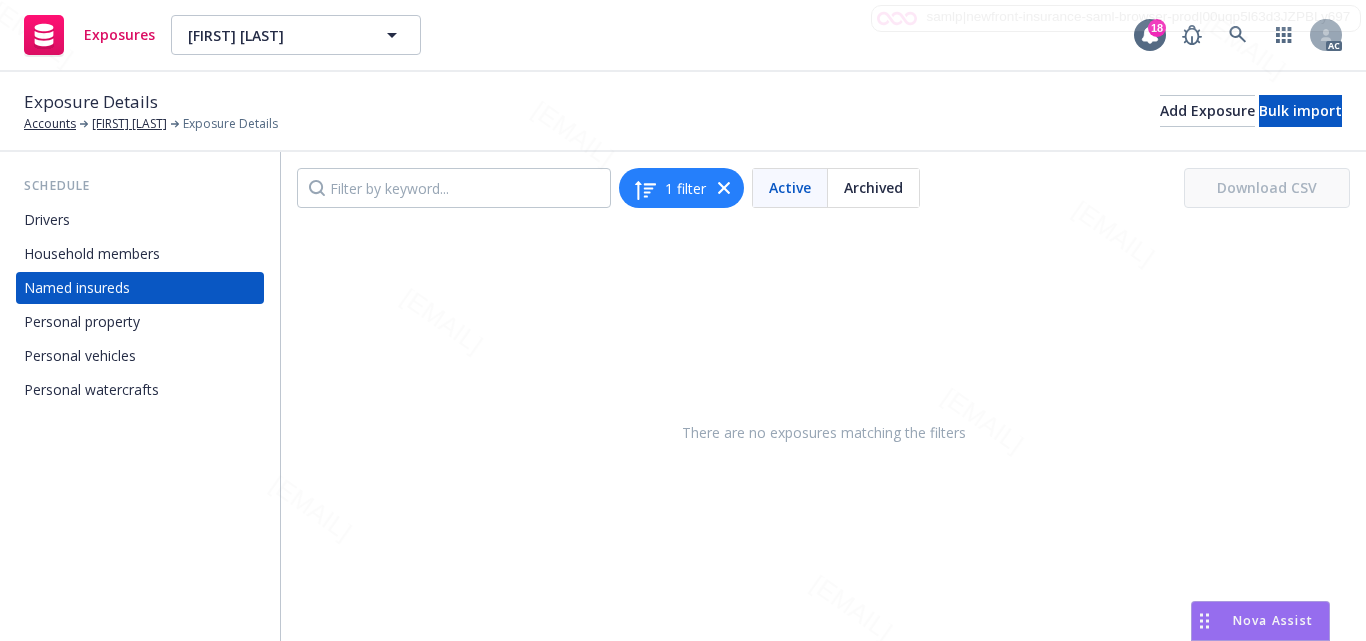 click on "Personal property" at bounding box center (82, 322) 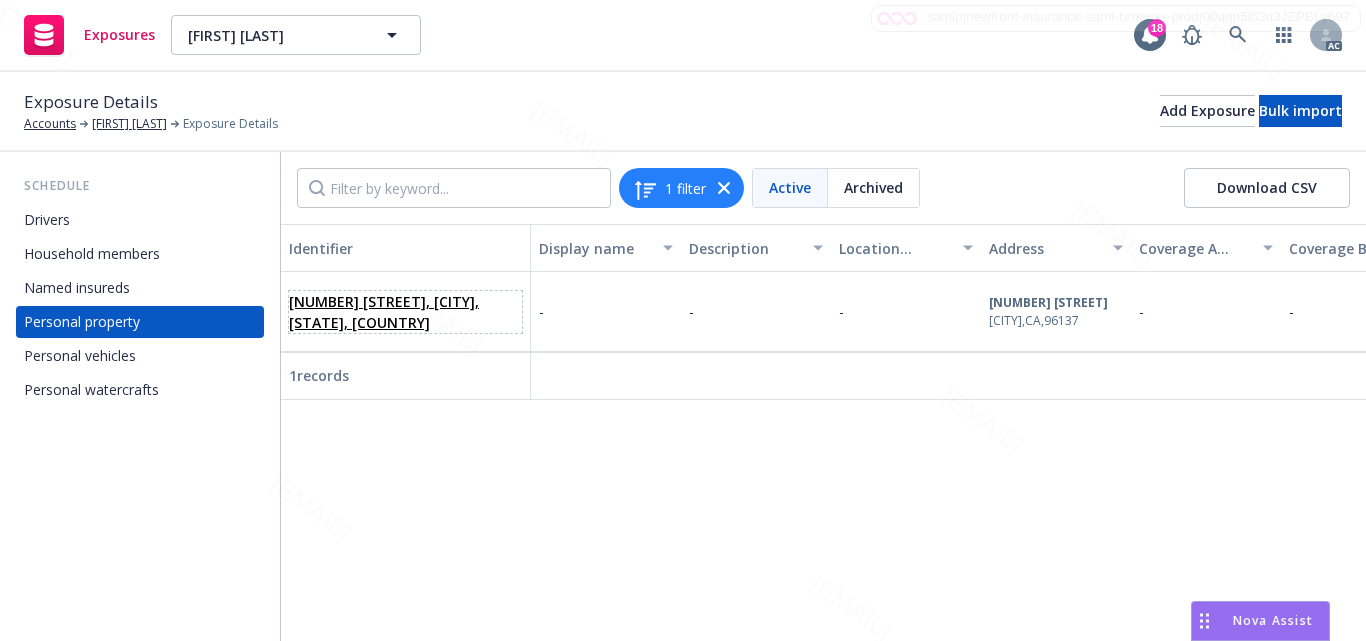 click on "726 Peninsula Dr, Westwood, CA, 96137, USA" at bounding box center (405, 312) 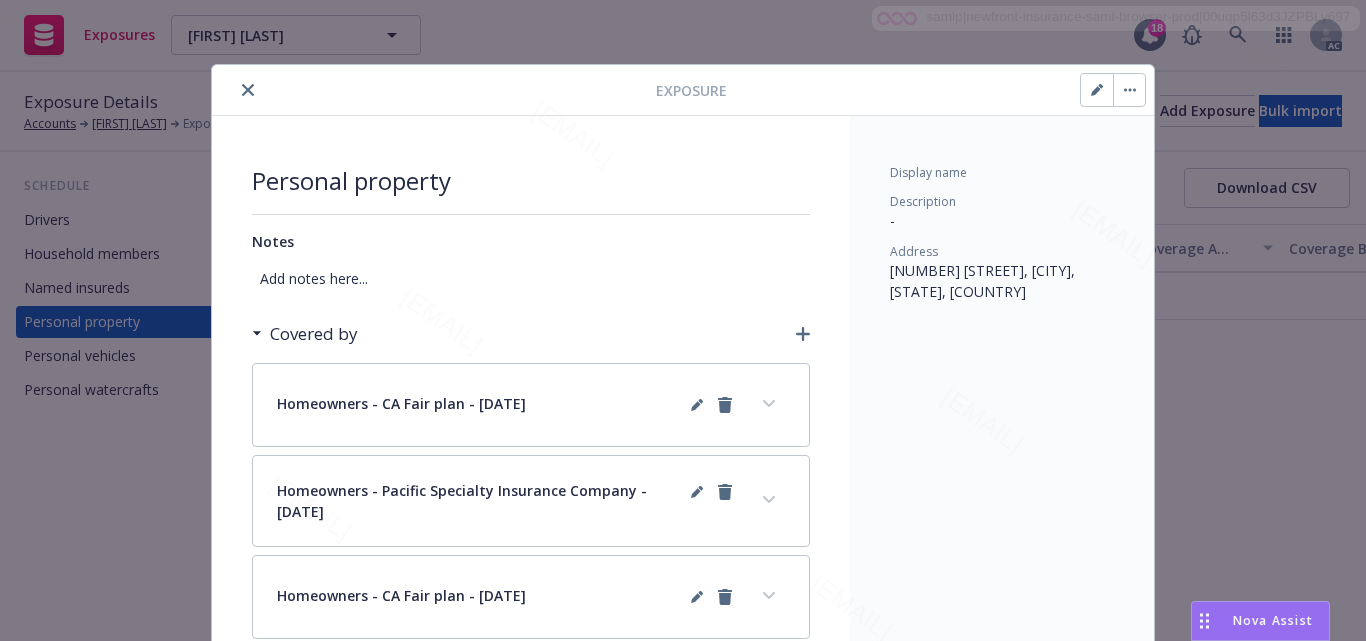 scroll, scrollTop: 60, scrollLeft: 0, axis: vertical 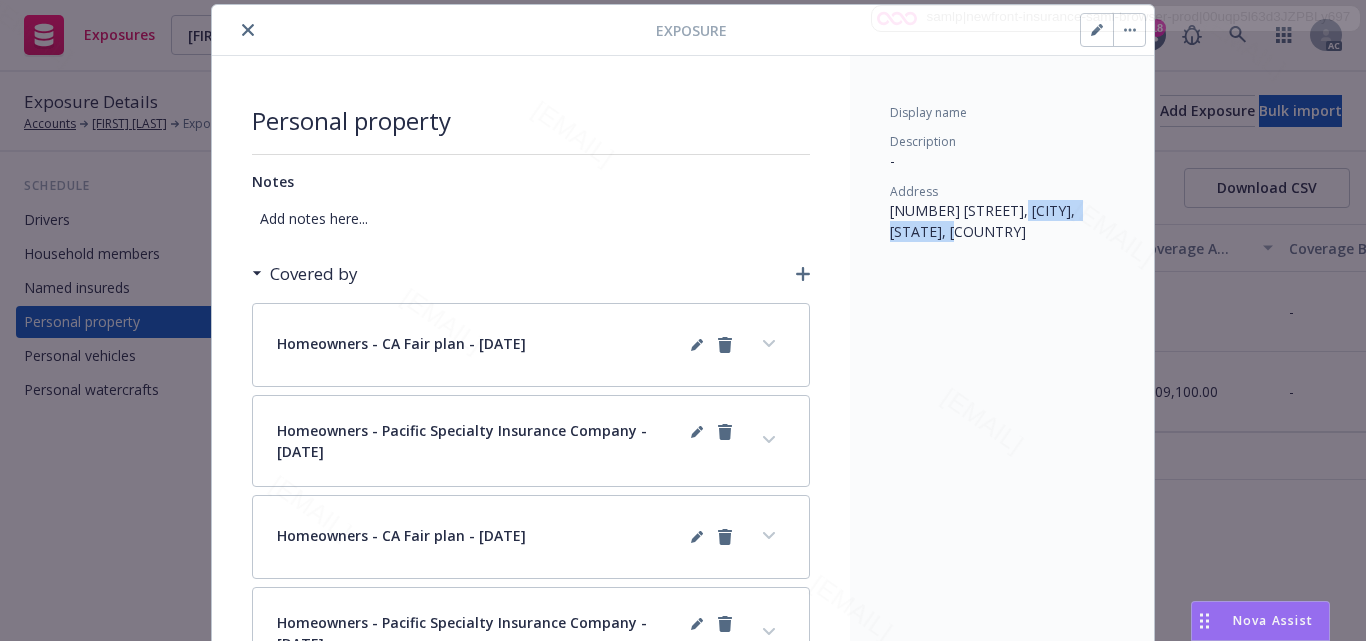 drag, startPoint x: 1004, startPoint y: 215, endPoint x: 924, endPoint y: 243, distance: 84.758484 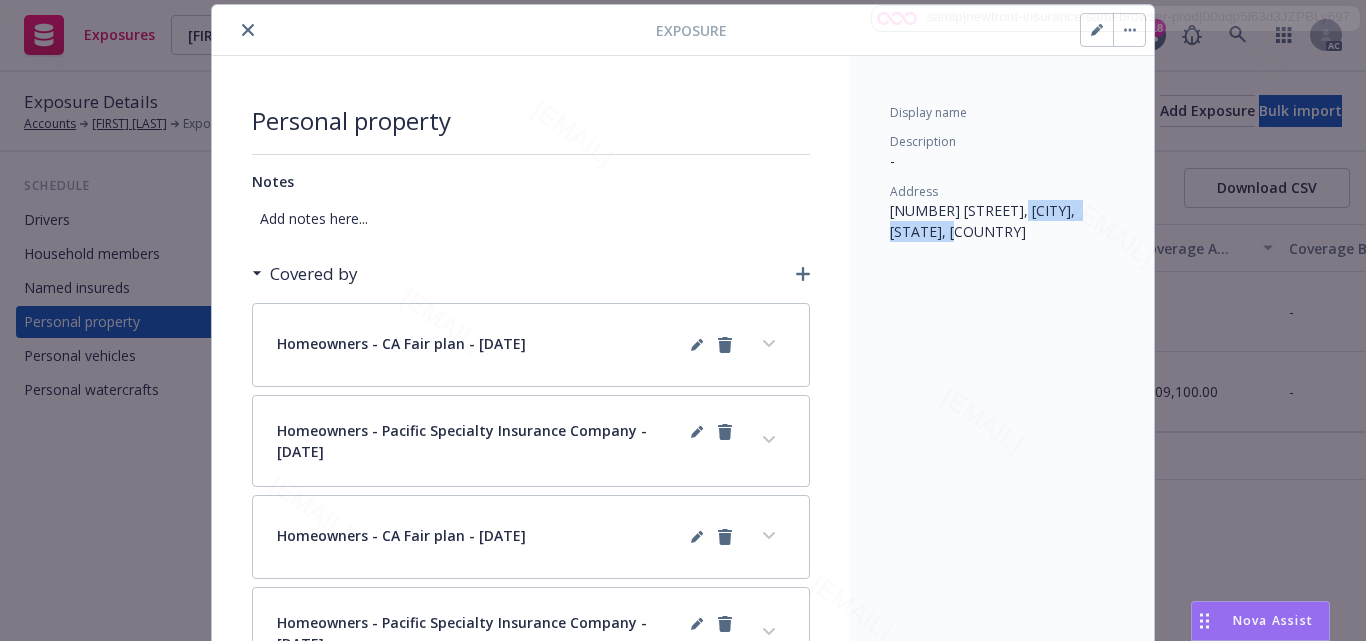 click on "Display name Description - Address 726 Peninsula Dr, Westwood, CA, 96137, USA" at bounding box center [1002, 391] 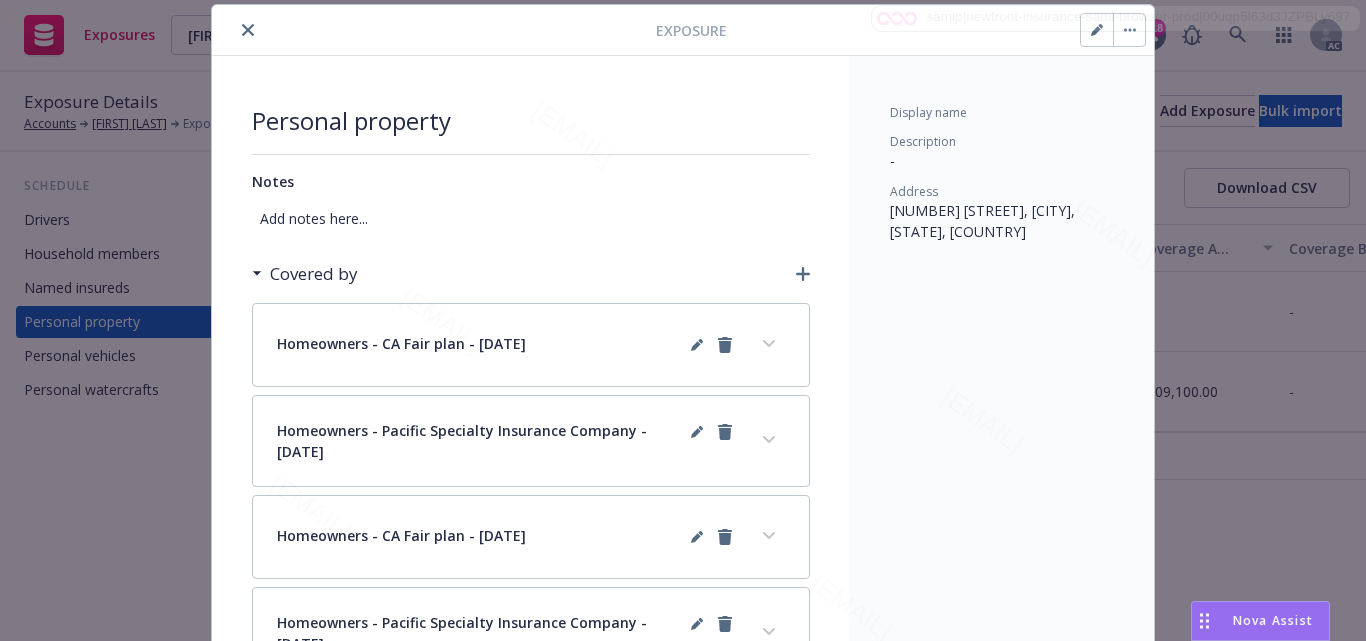 click on "Display name Description - Address 726 Peninsula Dr, Westwood, CA, 96137, USA" at bounding box center [1002, 391] 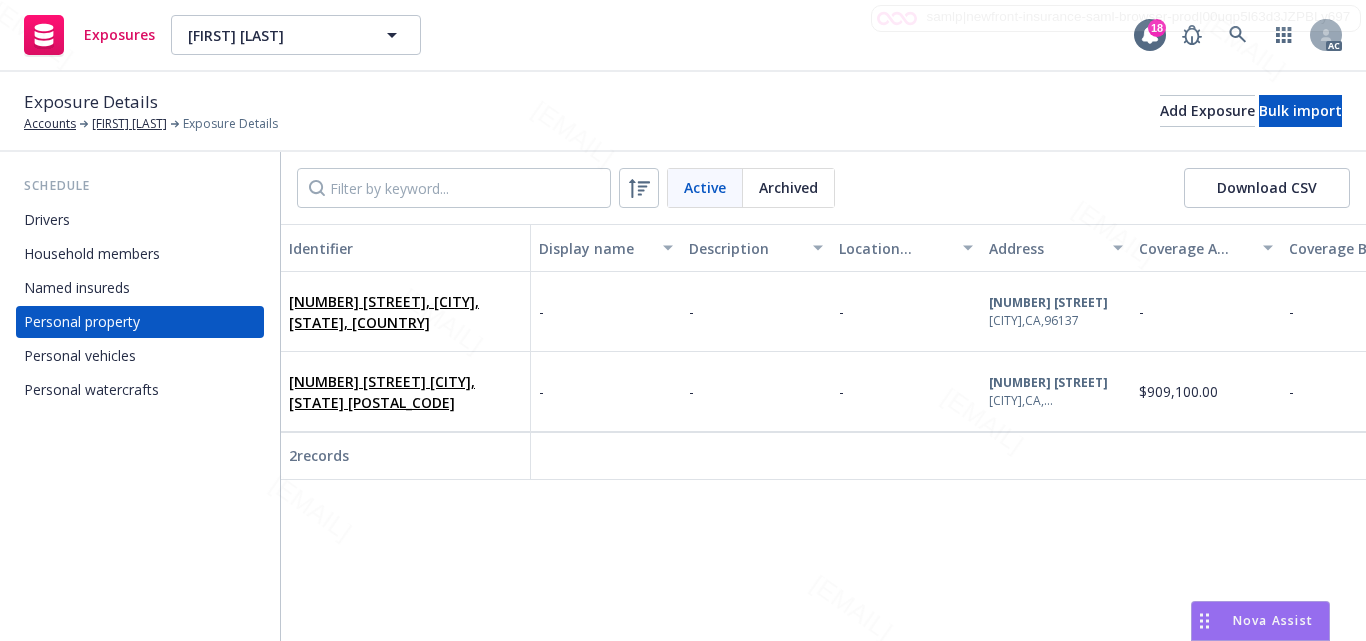 click on "Personal vehicles" at bounding box center [80, 356] 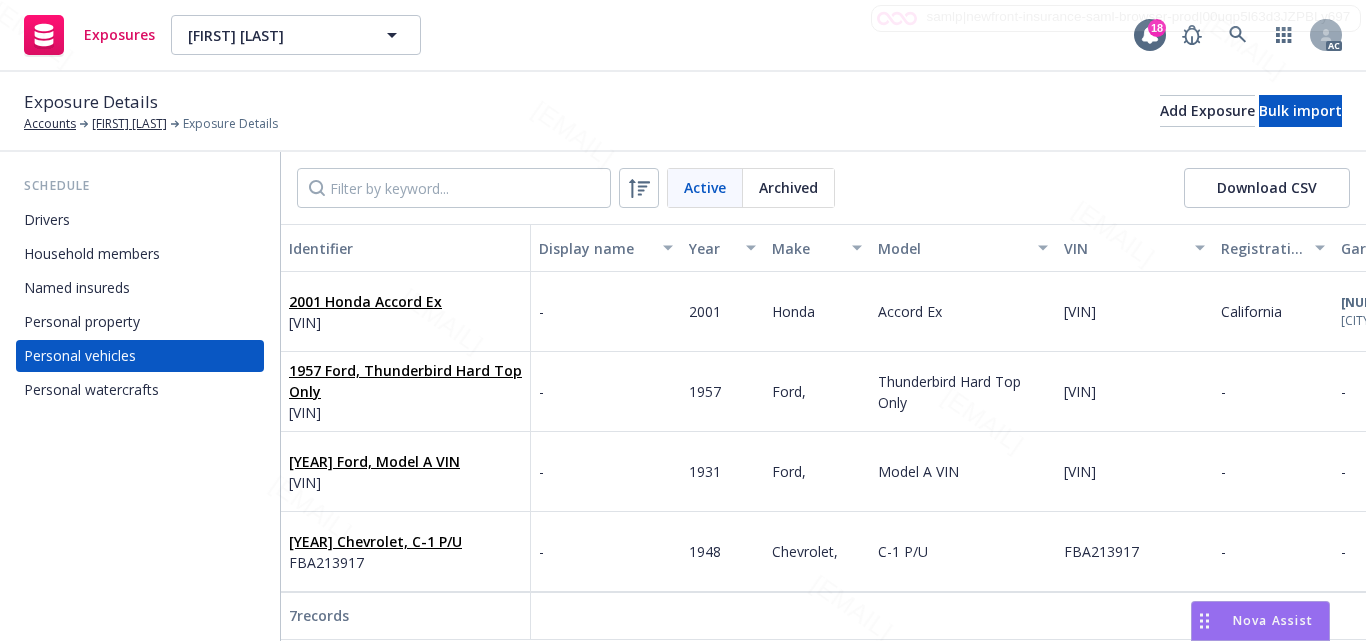 click on "Personal watercrafts" at bounding box center [91, 390] 